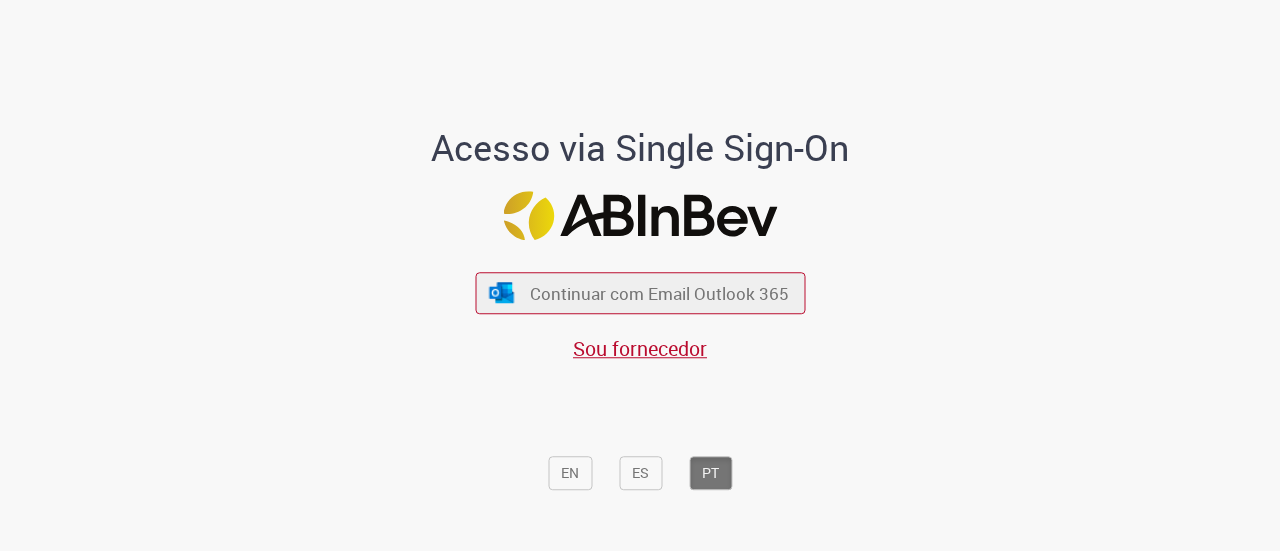 scroll, scrollTop: 0, scrollLeft: 0, axis: both 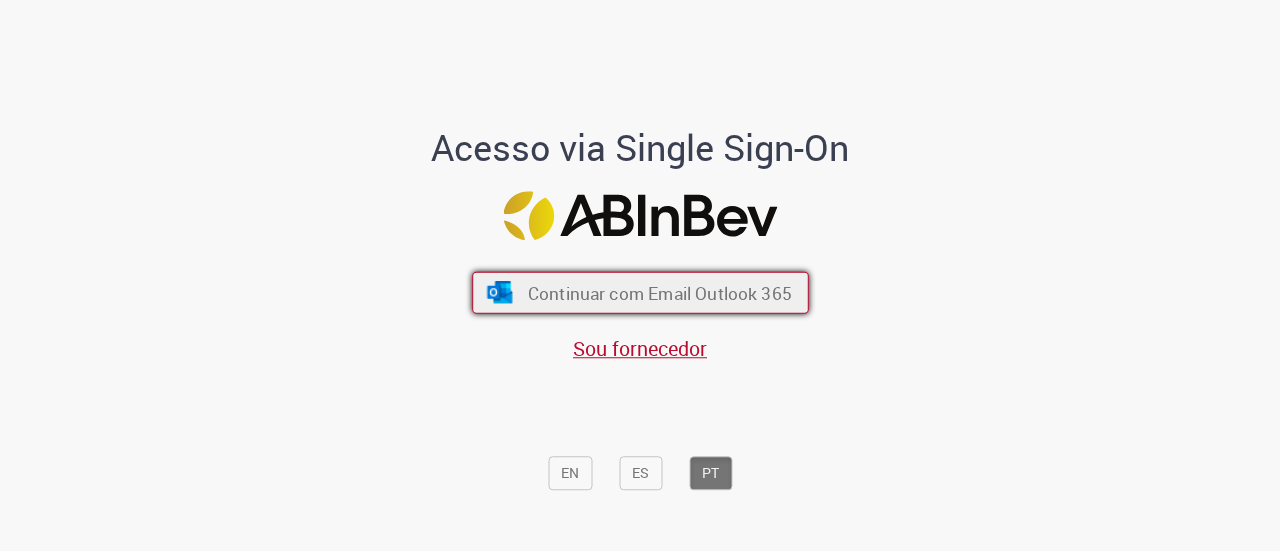 click on "Continuar com Email Outlook 365" at bounding box center [659, 292] 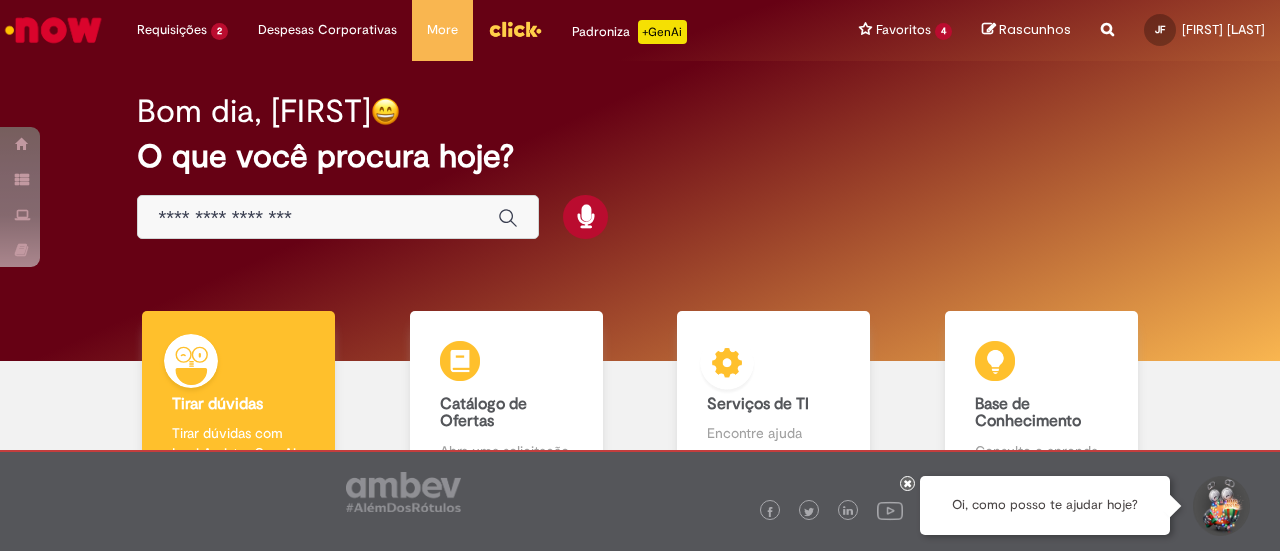 scroll, scrollTop: 0, scrollLeft: 0, axis: both 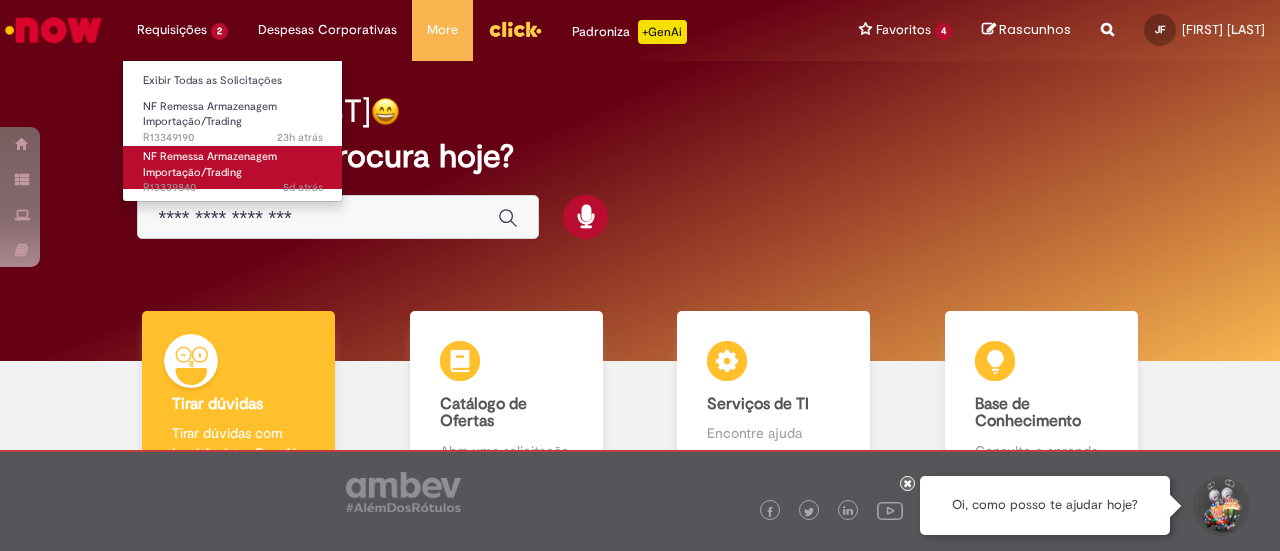click on "NF Remessa Armazenagem Importação/Trading
5d atrás 5 dias atrás  R13339840" at bounding box center [233, 167] 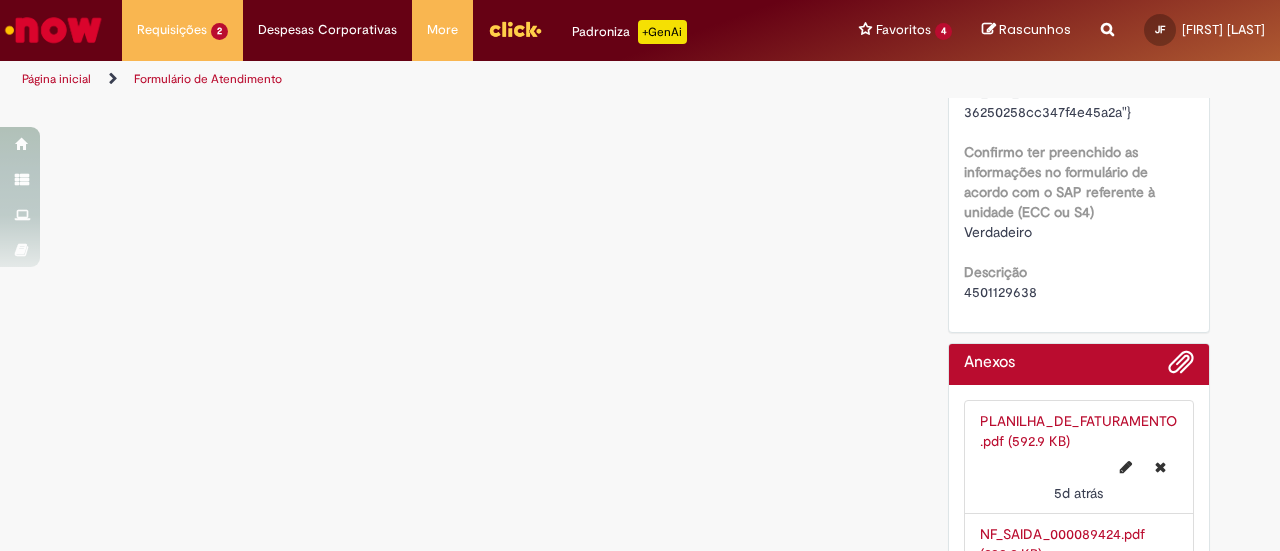 scroll, scrollTop: 2062, scrollLeft: 0, axis: vertical 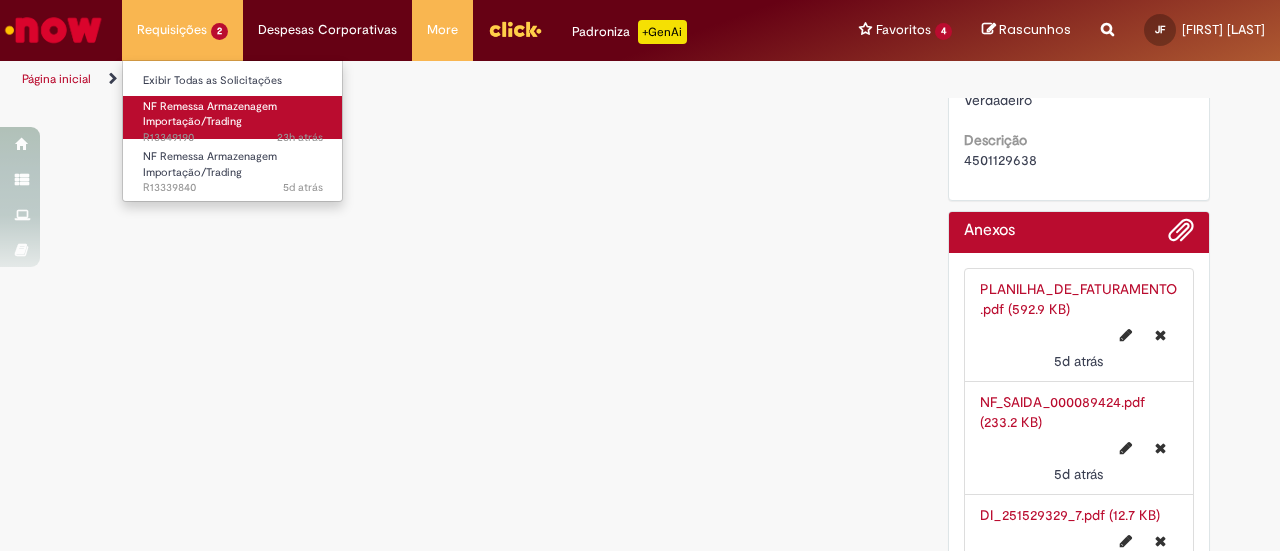 click on "NF Remessa Armazenagem Importação/Trading" at bounding box center (210, 114) 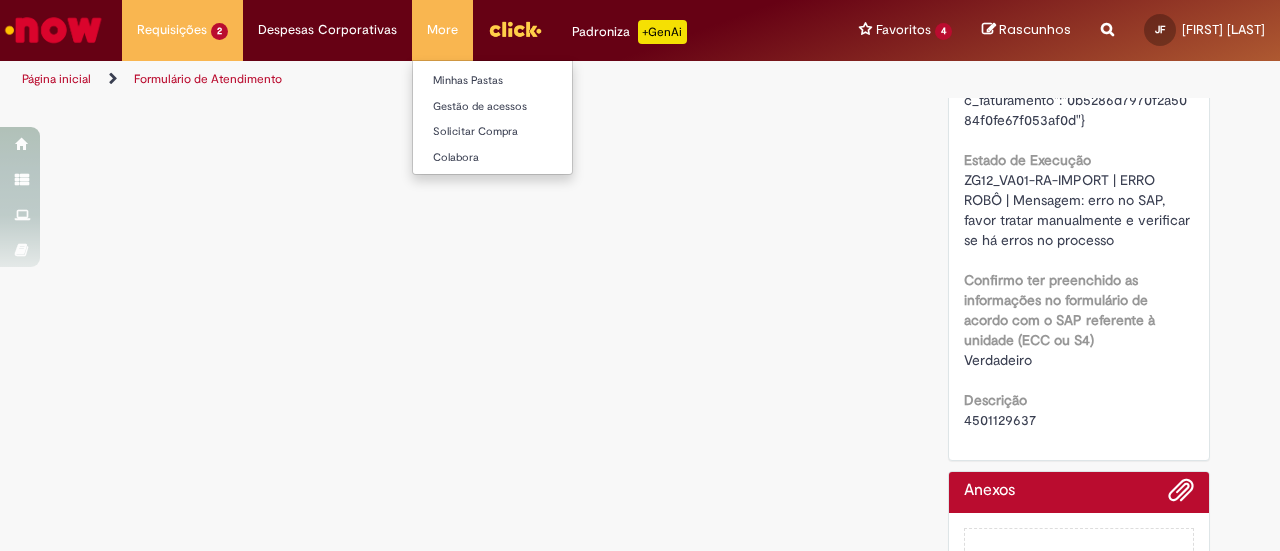 scroll, scrollTop: 0, scrollLeft: 0, axis: both 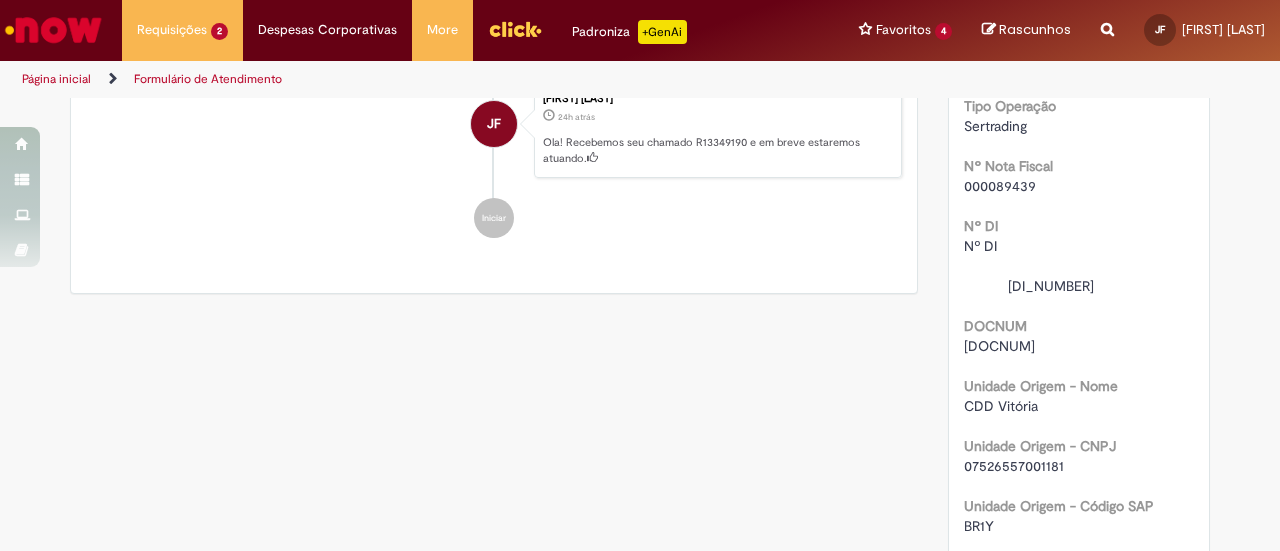 click on "000089439" at bounding box center (1000, 186) 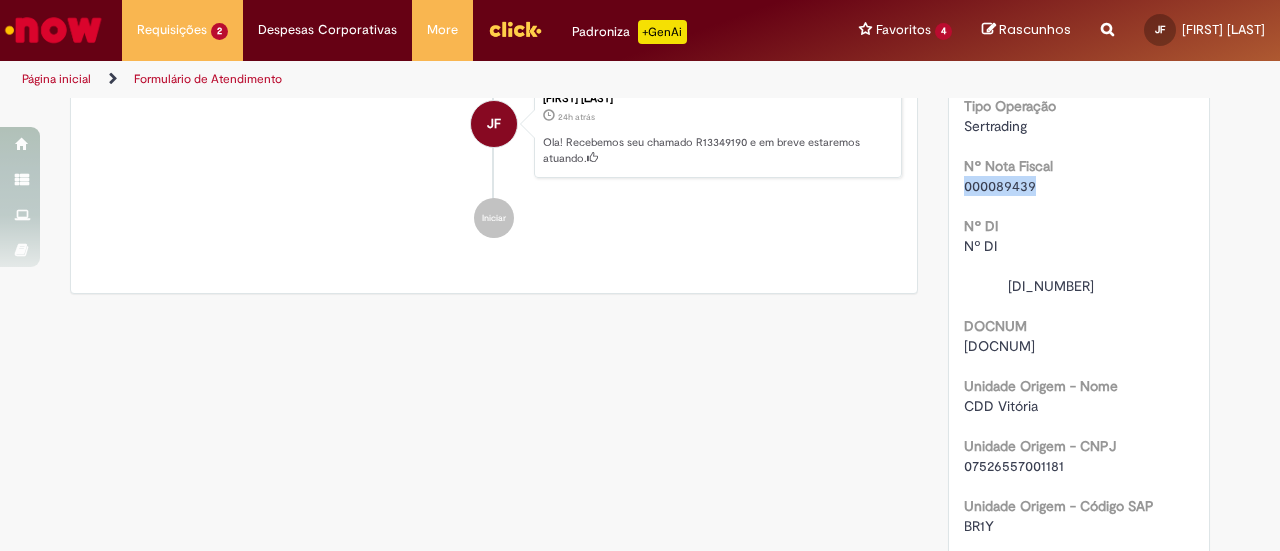 click on "000089439" at bounding box center (1000, 186) 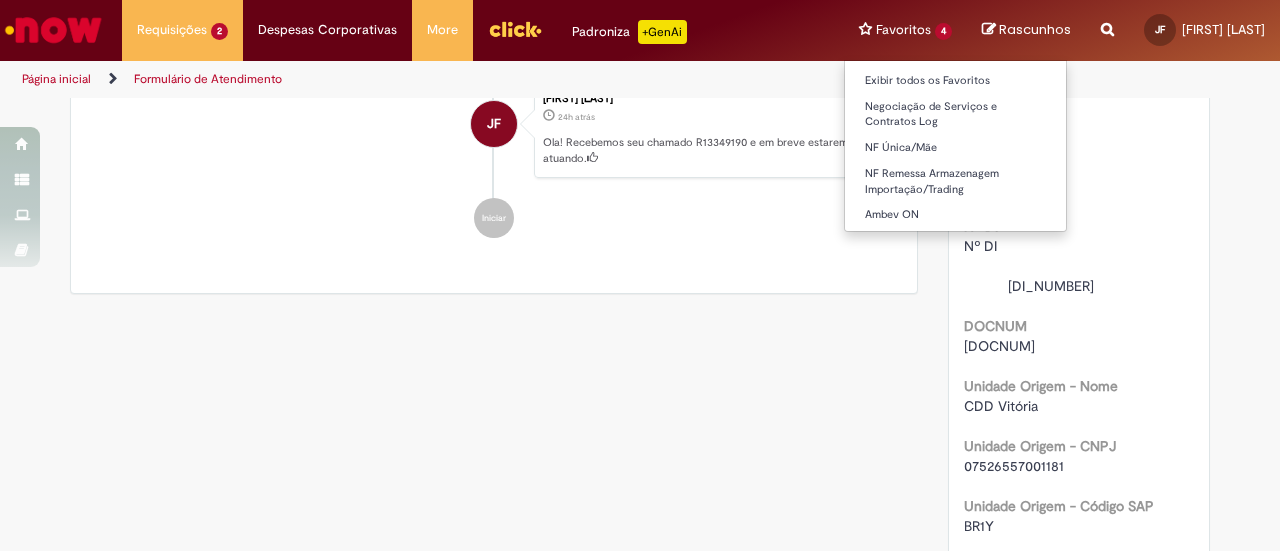 copy on "000089439" 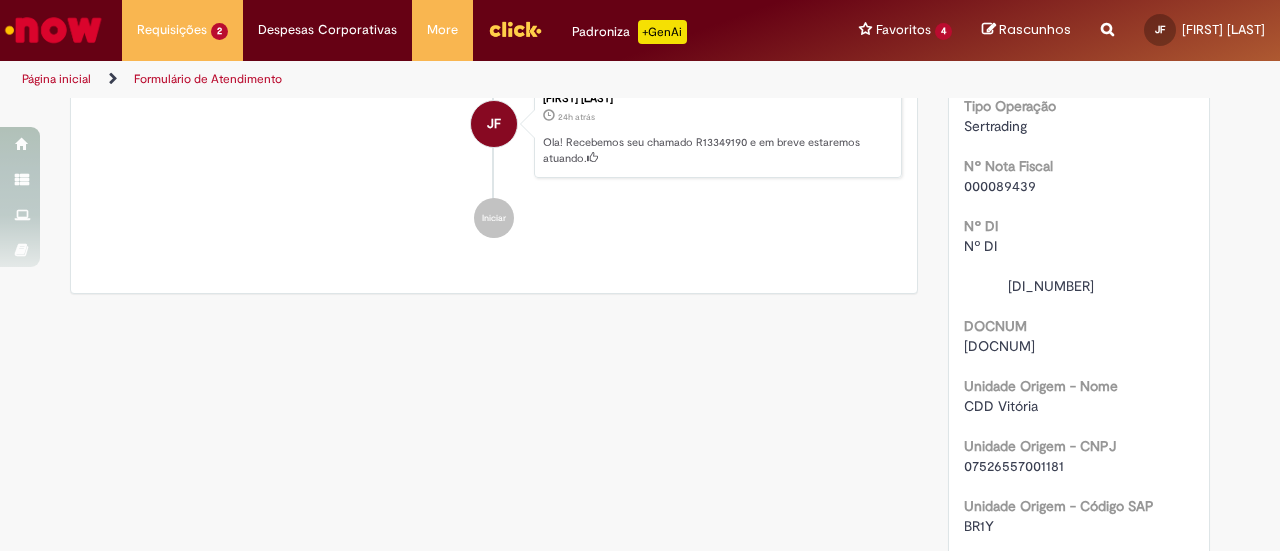 click on "Nº DI
25/1544638-7" at bounding box center [1079, 253] 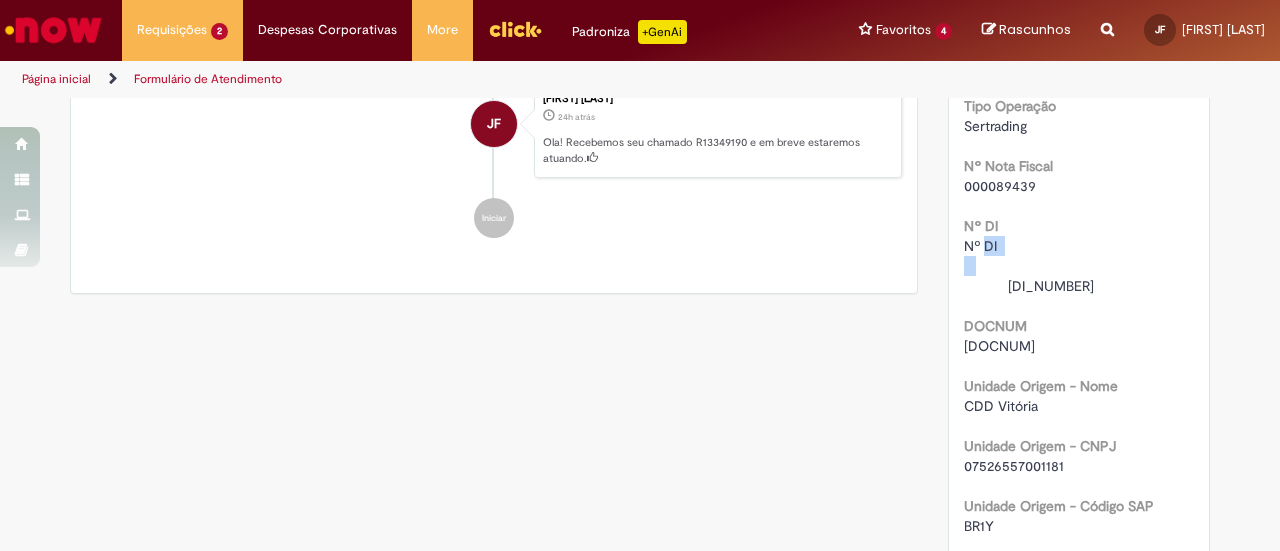 click on "[DOCUMENT_ID]" at bounding box center [1029, 266] 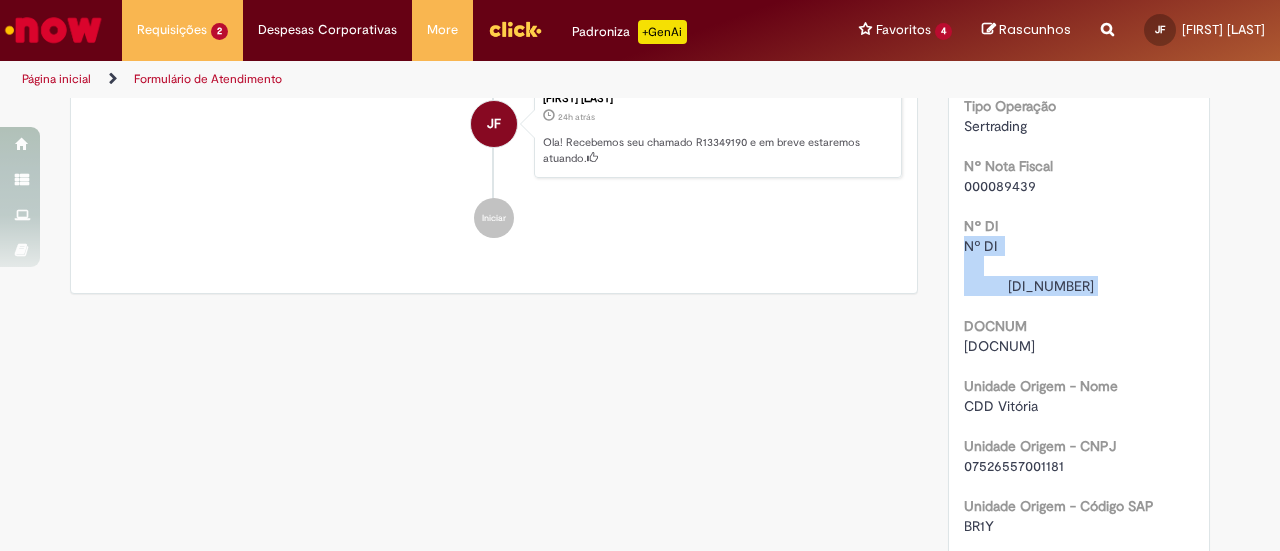 click on "[DOCUMENT_ID]" at bounding box center (1029, 266) 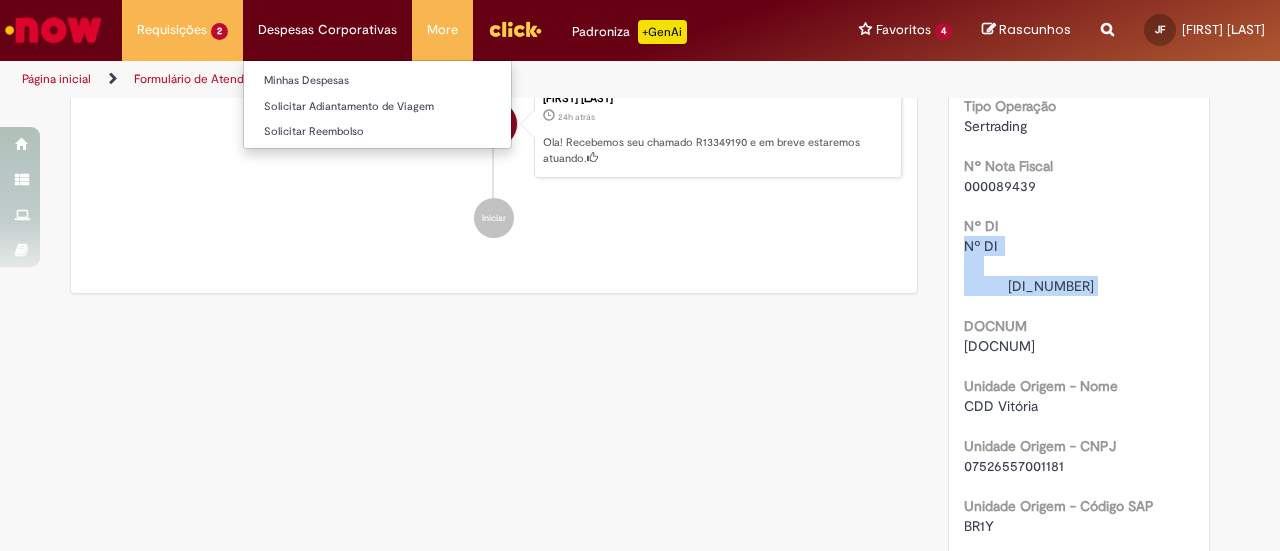 copy on "[DOCUMENT_ID]" 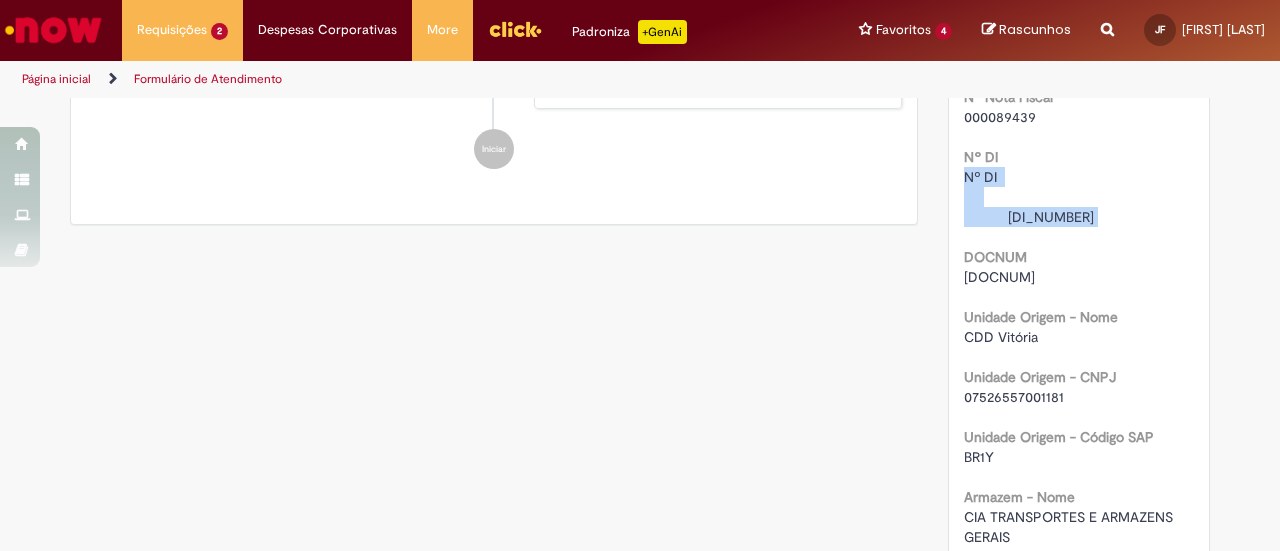 scroll, scrollTop: 932, scrollLeft: 0, axis: vertical 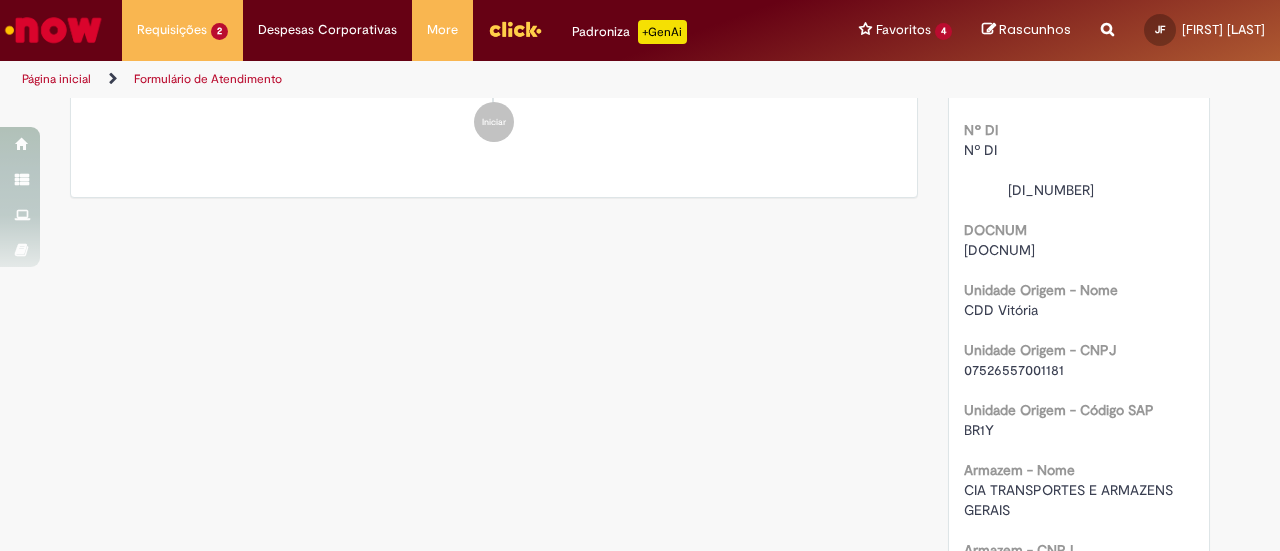 click on "07526557001181" at bounding box center [1014, 370] 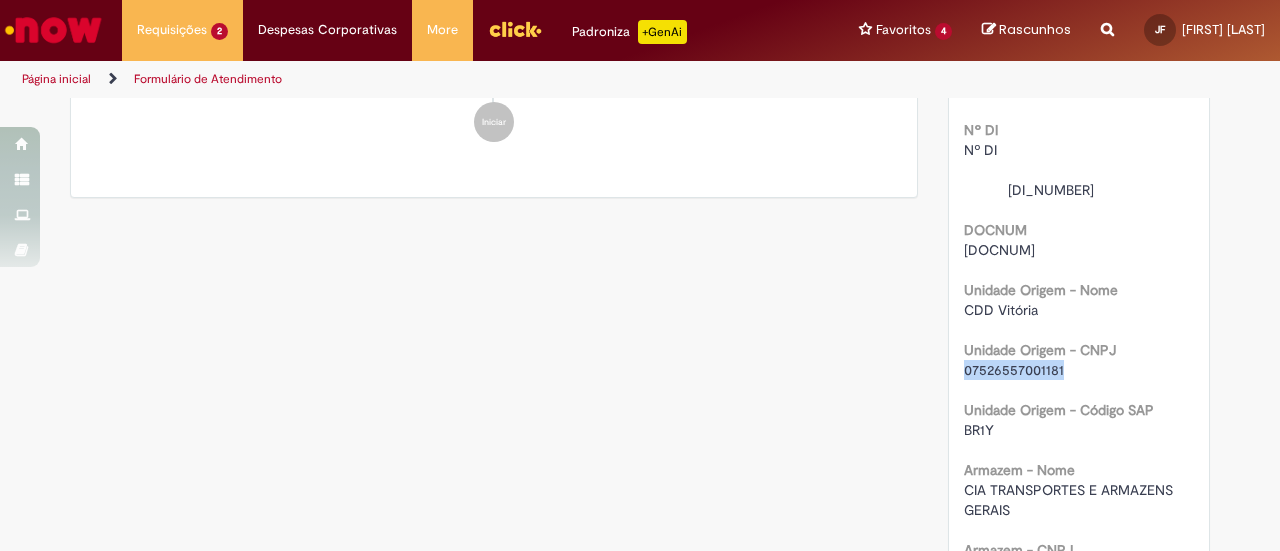 click on "07526557001181" at bounding box center [1014, 370] 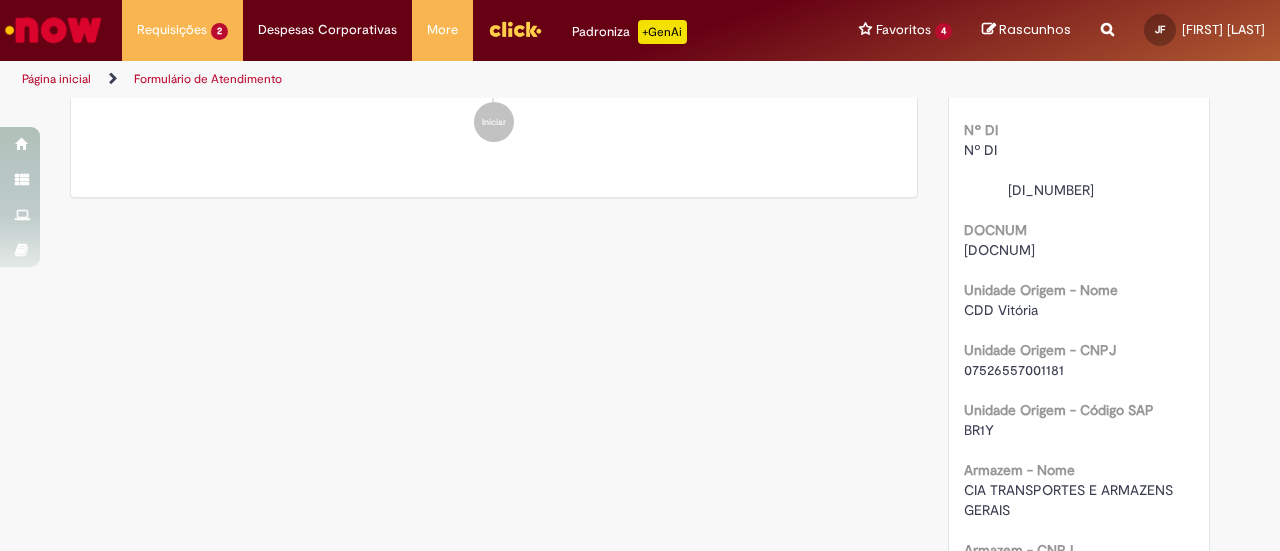 click on "39404421000709" at bounding box center [1017, 570] 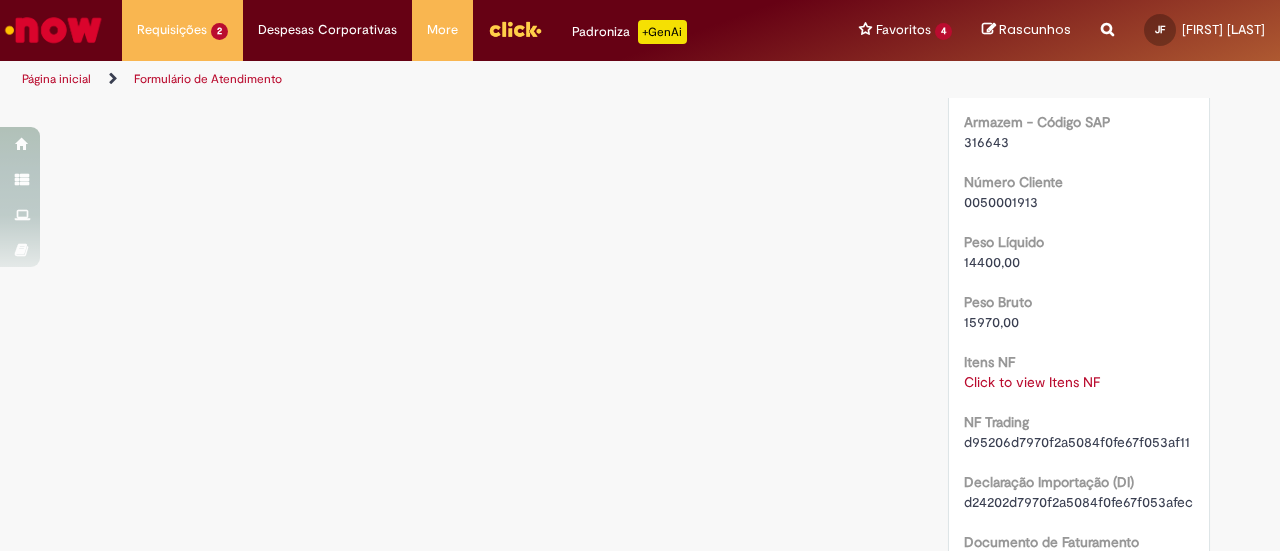 scroll, scrollTop: 1434, scrollLeft: 0, axis: vertical 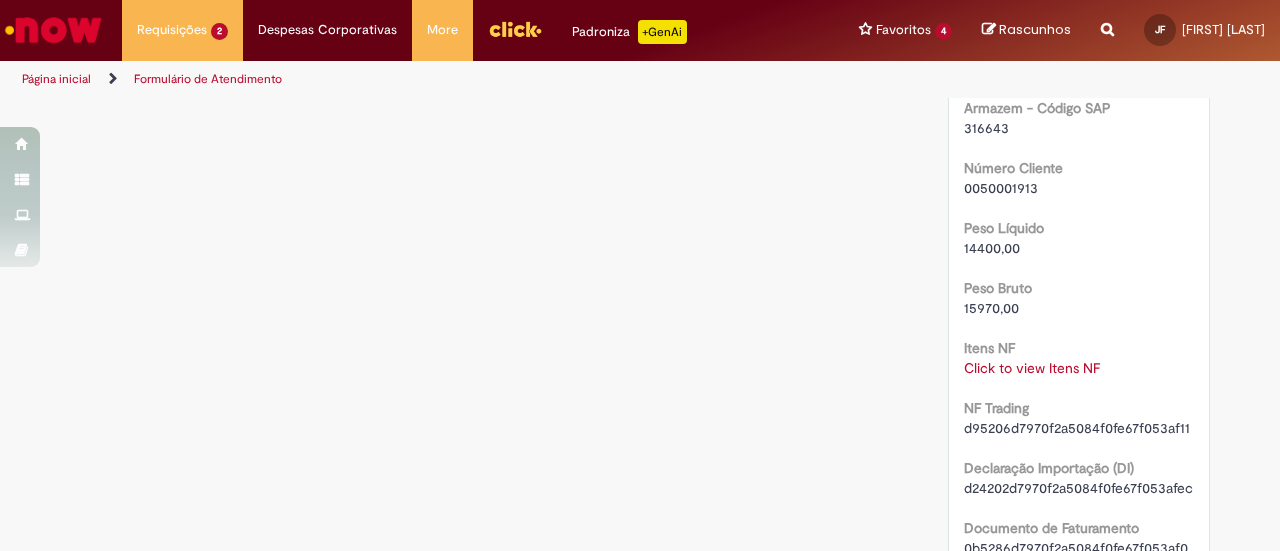 click on "14400,00" at bounding box center [992, 248] 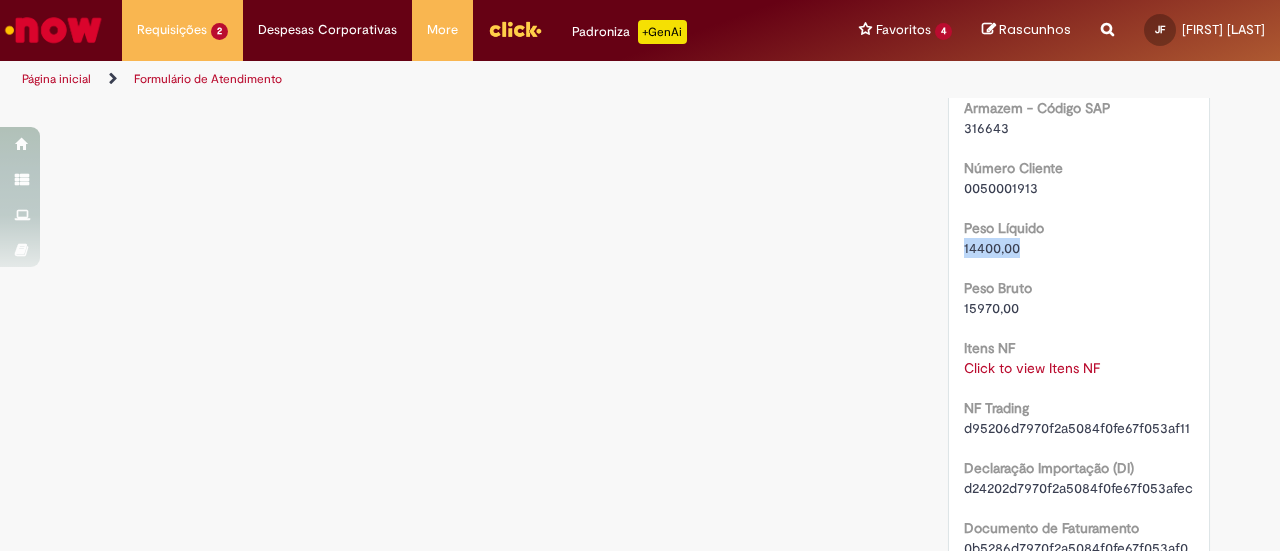 click on "14400,00" at bounding box center (992, 248) 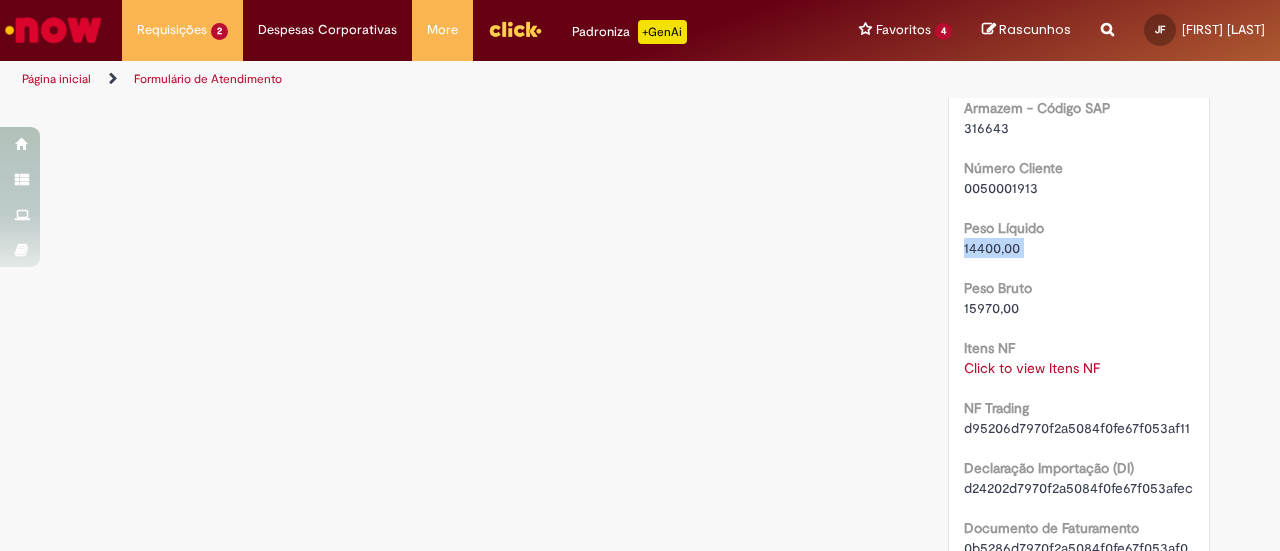 click on "14400,00" at bounding box center (992, 248) 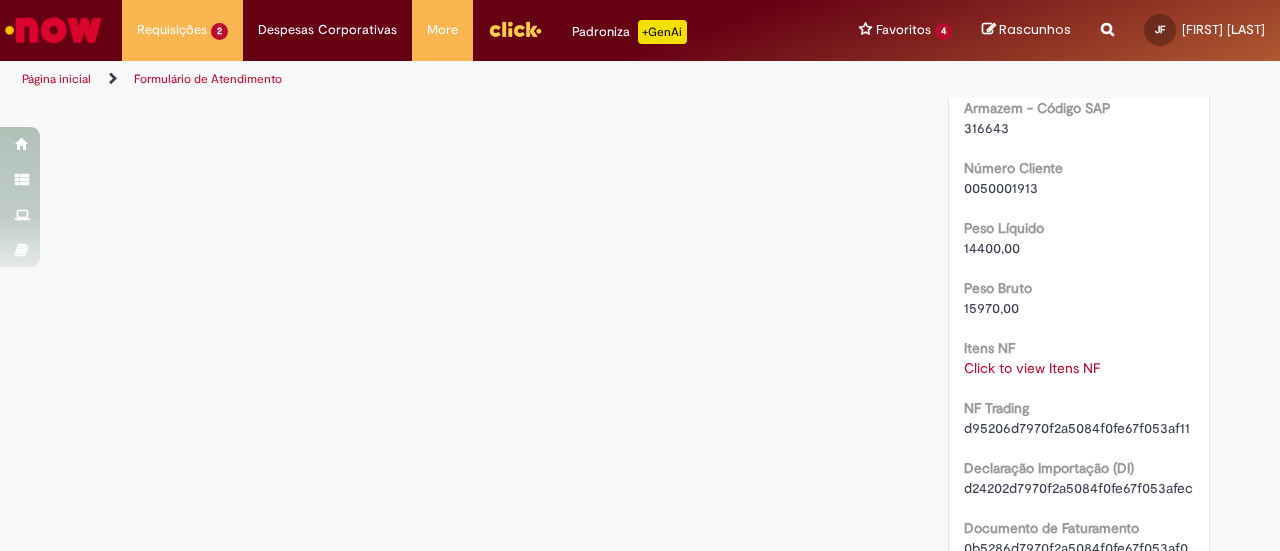 click on "0050001913" at bounding box center [1001, 188] 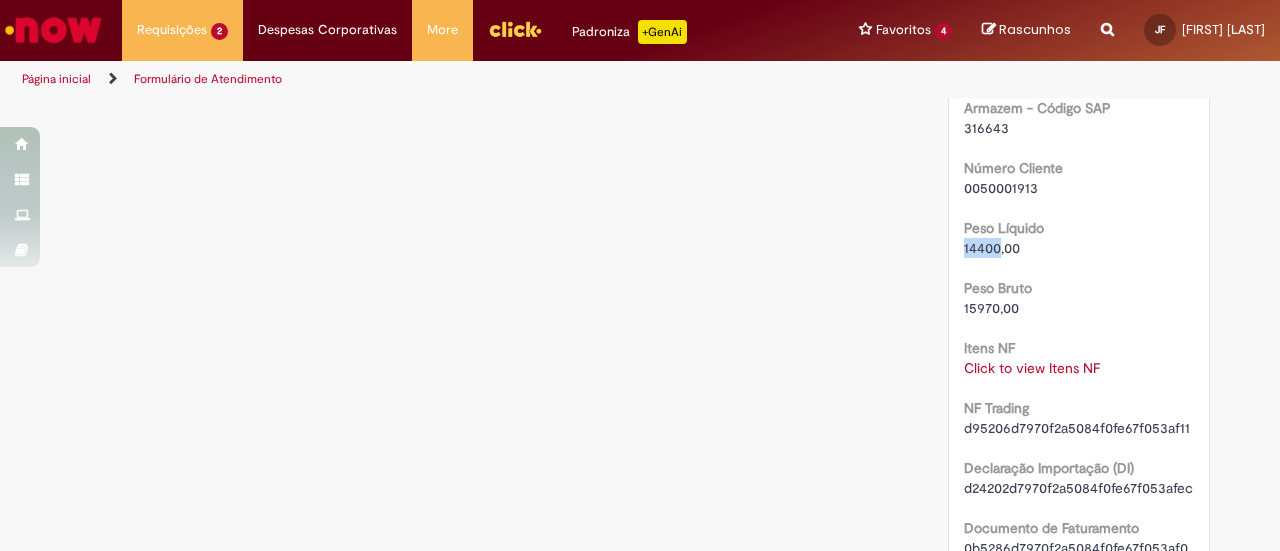 drag, startPoint x: 957, startPoint y: 204, endPoint x: 994, endPoint y: 207, distance: 37.12142 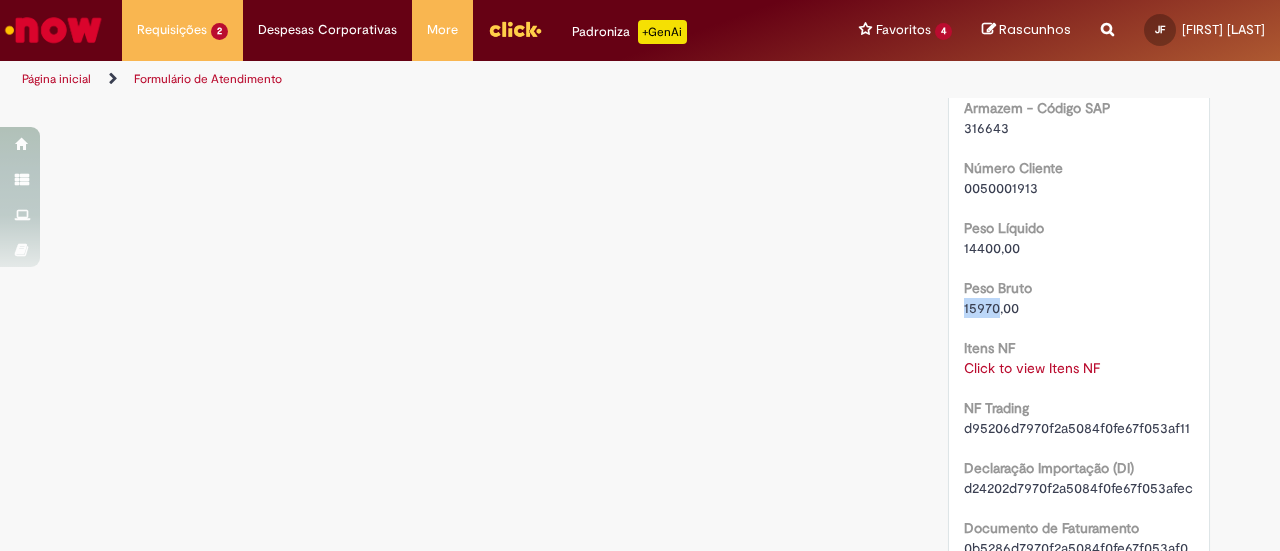 drag, startPoint x: 956, startPoint y: 267, endPoint x: 987, endPoint y: 267, distance: 31 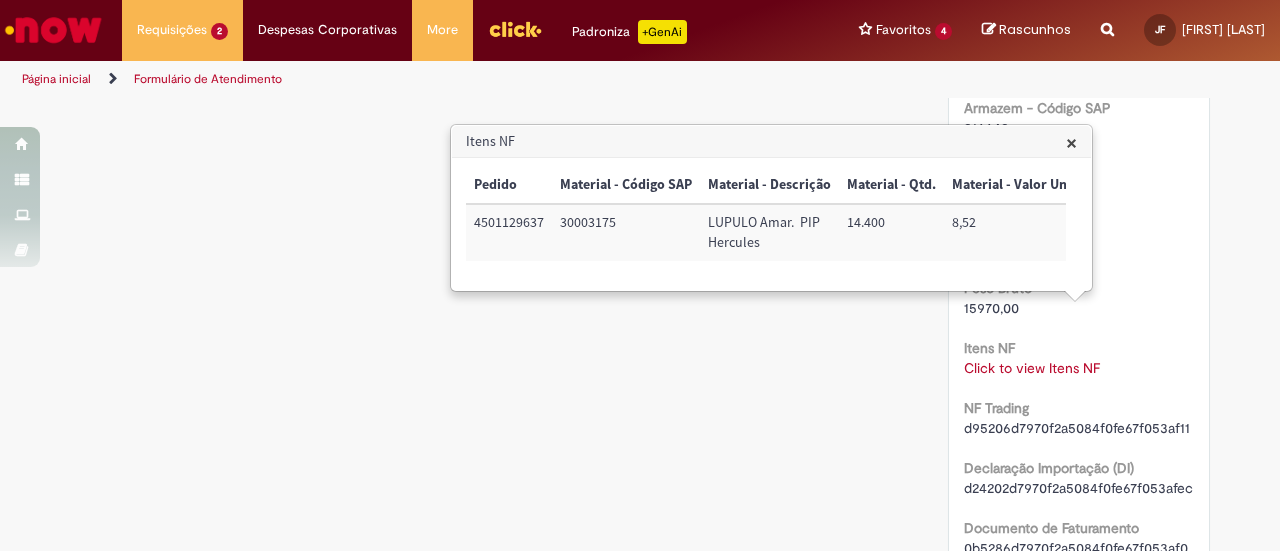 click on "4501129637" at bounding box center [509, 232] 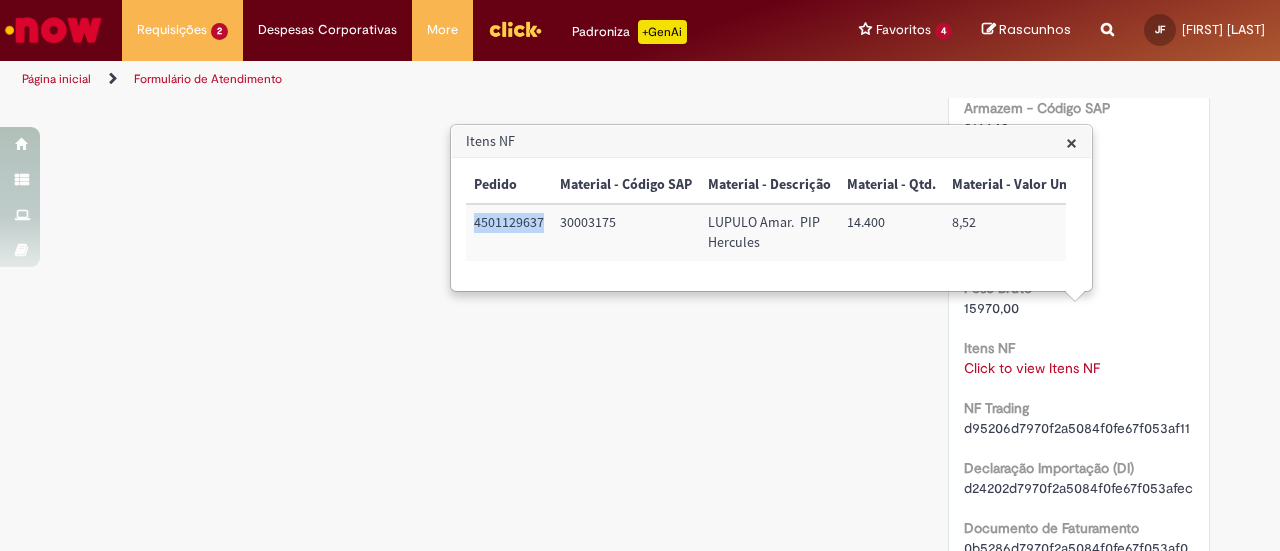 click on "4501129637" at bounding box center (509, 232) 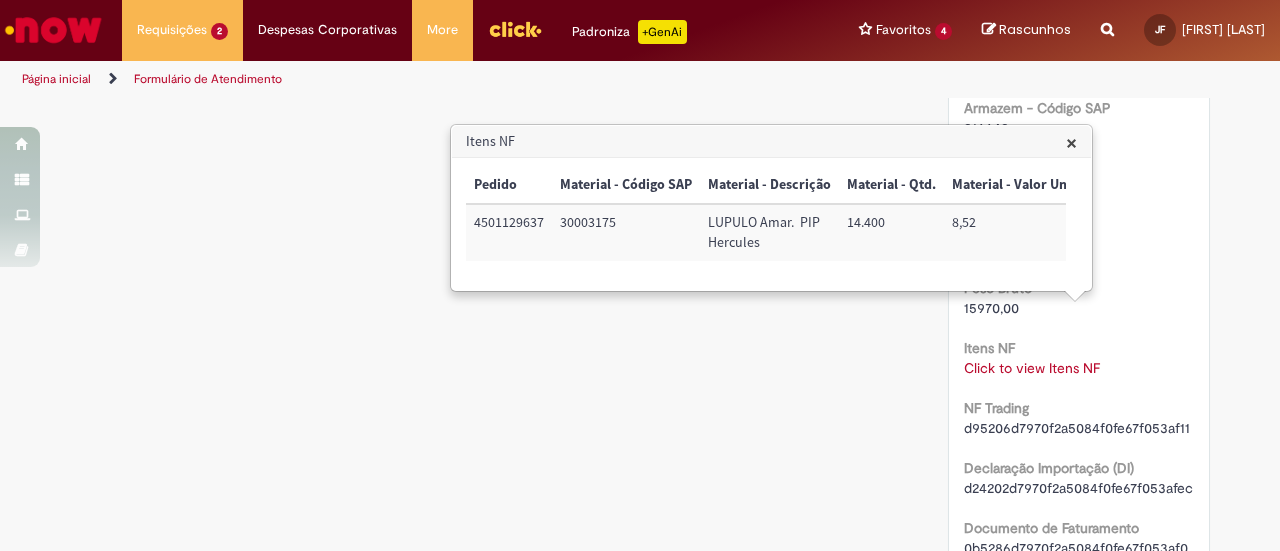 click on "30003175" at bounding box center [626, 232] 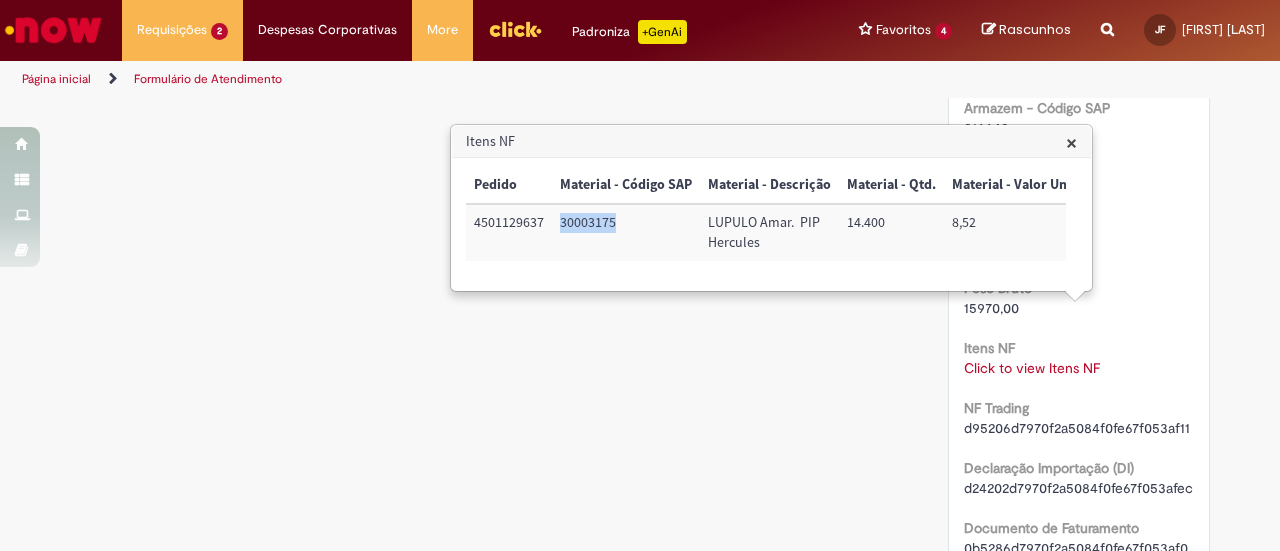 click on "30003175" at bounding box center (626, 232) 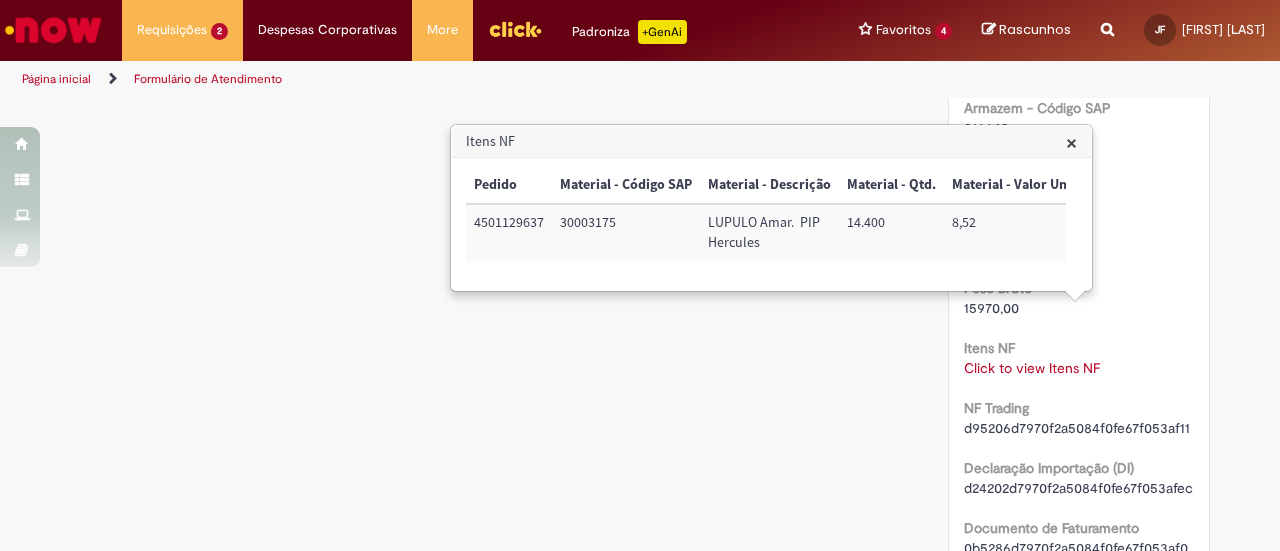 click on "LUPULO Amar.  PIP Hercules" at bounding box center [769, 232] 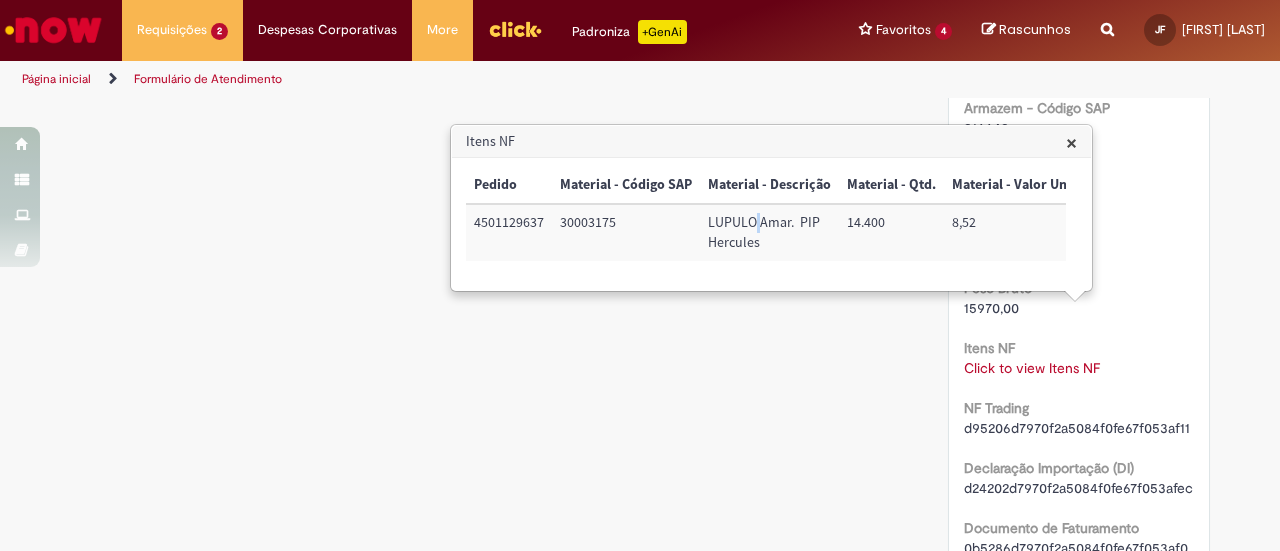 click on "LUPULO Amar.  PIP Hercules" at bounding box center [769, 232] 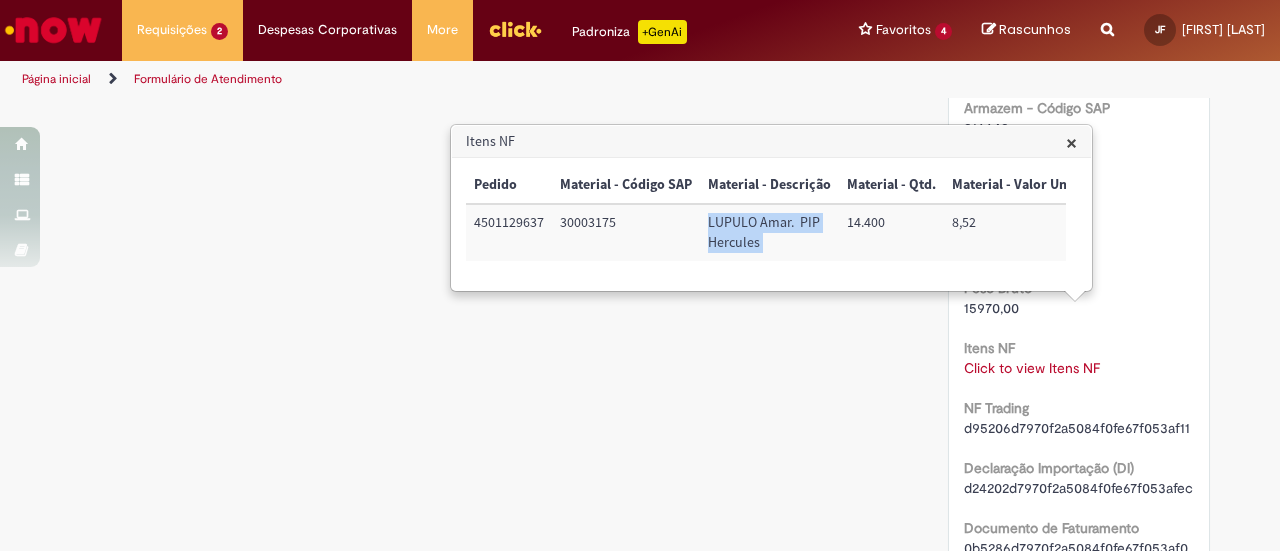 click on "LUPULO Amar.  PIP Hercules" at bounding box center (769, 232) 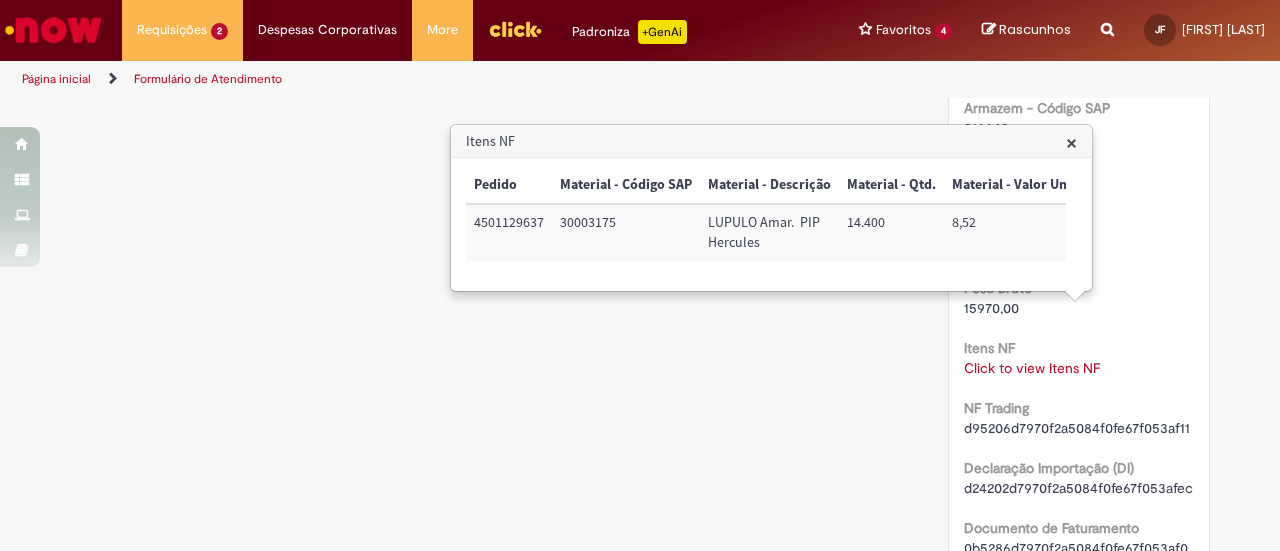 click on "14.400" at bounding box center (891, 232) 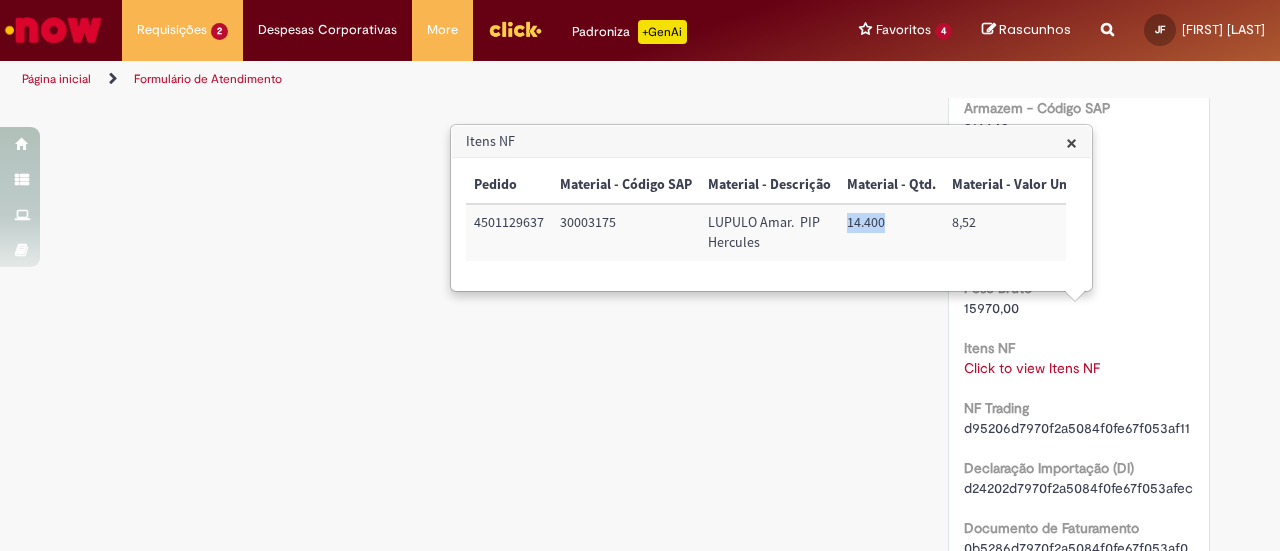 click on "14.400" at bounding box center [891, 232] 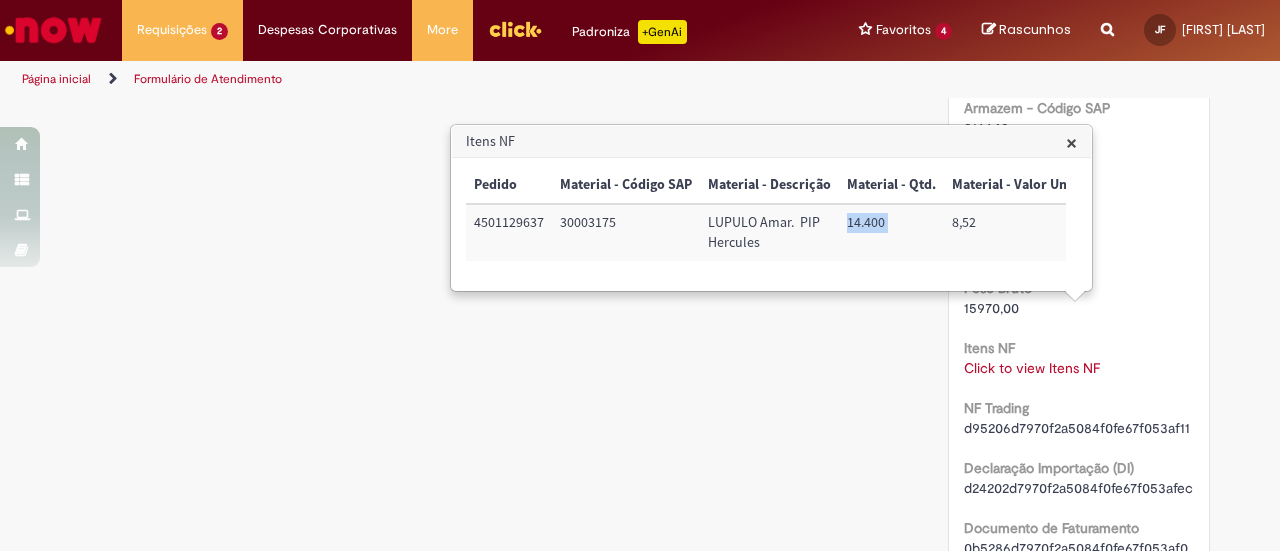 click on "14.400" at bounding box center (891, 232) 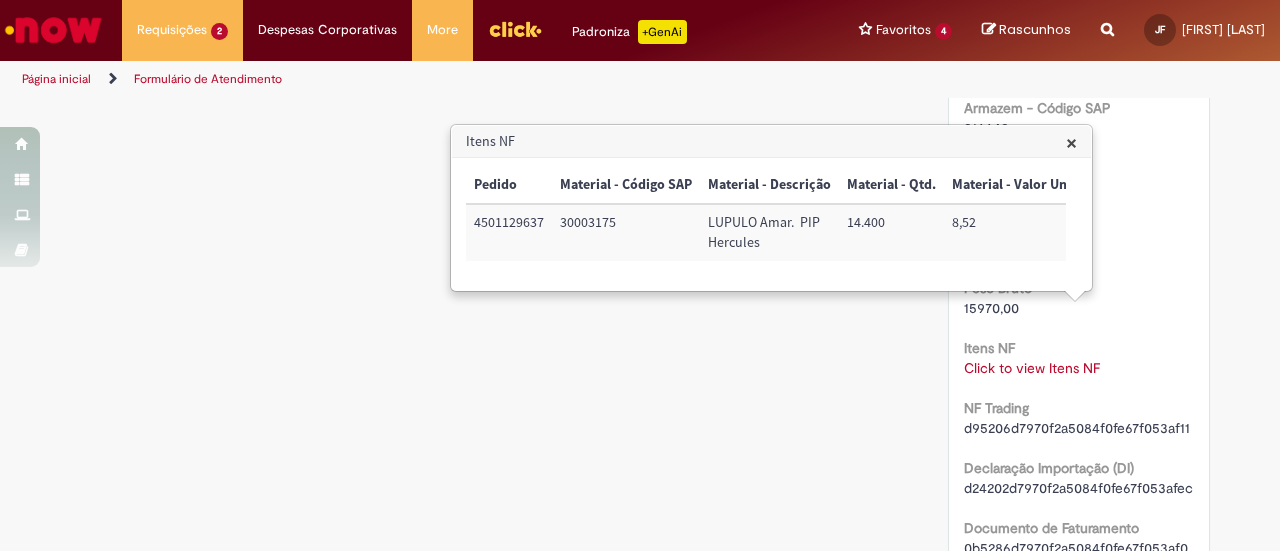 click on "8,52" at bounding box center [1026, 232] 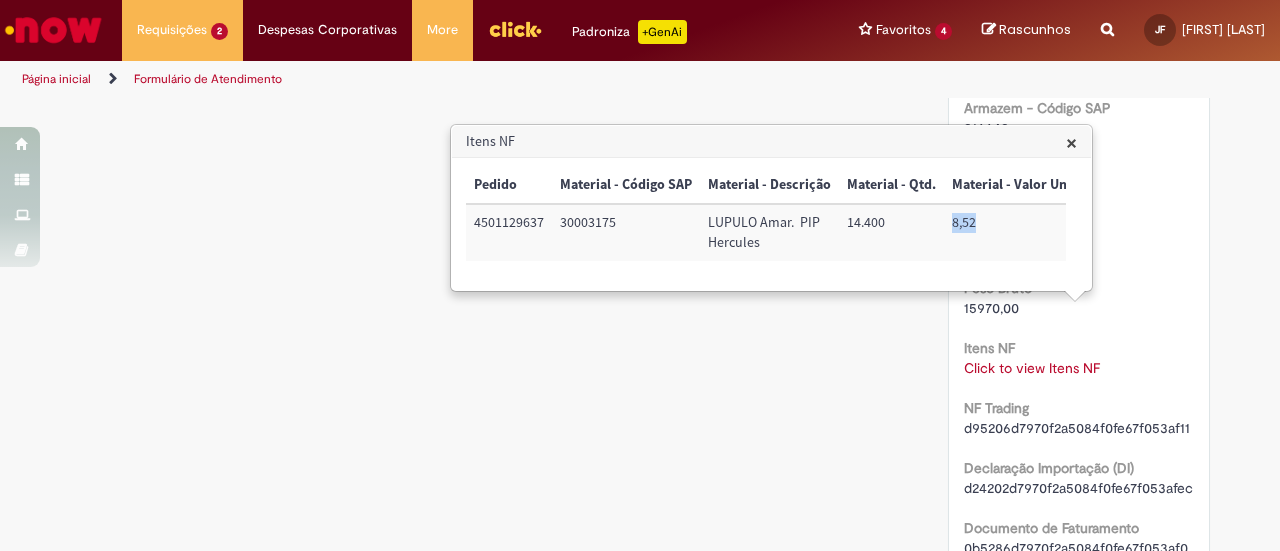 click on "8,52" at bounding box center (1026, 232) 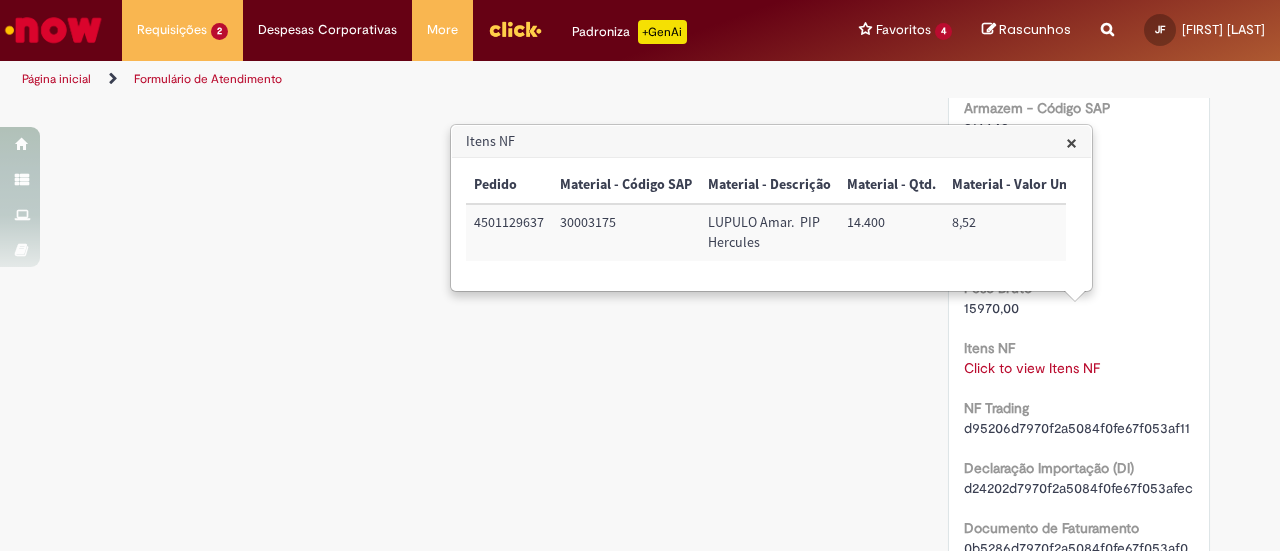 click on "Número
R13349190
Status
Pendente Usuário
Criação
24h atrás 24 horas atrás
Conclusão Estimada
05/08/2025 10:00:00
Opções
Executado com sucesso
Sim
Tipo de Armazenagem
Simbólica
SAP Interim
s4
Planta
CD Vitoria
Sistema
Kestraa
Tipo de solicitação
LUPULO
Tipo Operação
Sertrading
Nº Nota Fiscal
000089439
Nº DI
25/1544638-7
DOCNUM
0015117624
Unidade Origem - Nome
CDD Vitória" at bounding box center [1079, -16] 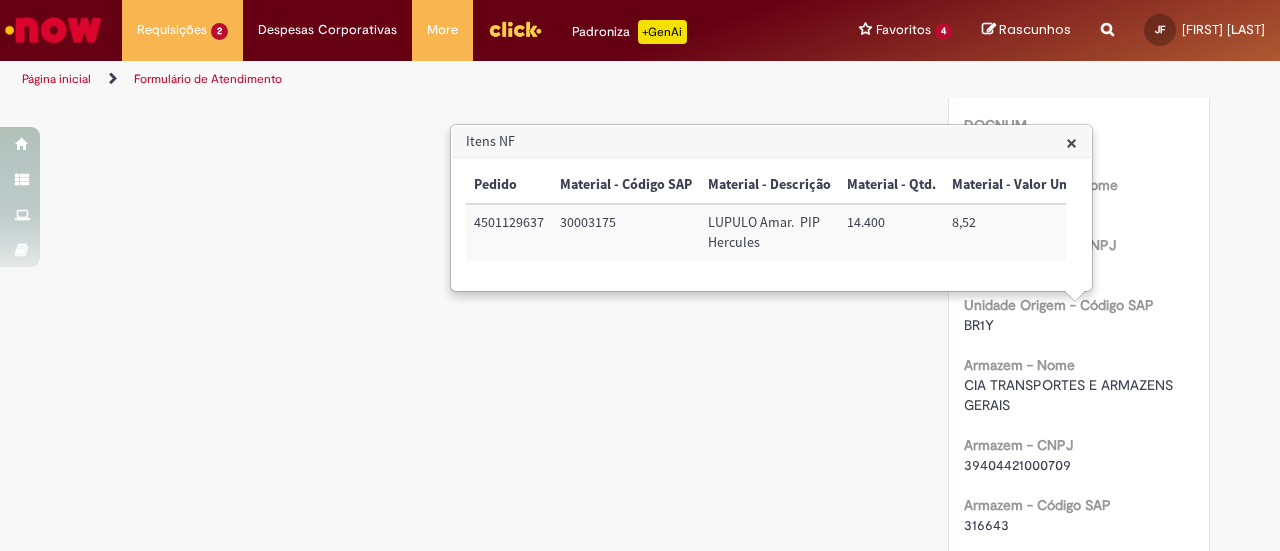 click on "Opções do Chamado
Cancelar Chamado
Detalhes do tíquete
Grupo de Atribuição:
APFJ - Invoice - Importação
Analista responsável:
Katia Cristina Pereira da Silva
Número
R13349190
Status
Pendente Usuário
Criação
24h atrás 24 horas atrás
Conclusão Estimada
05/08/2025 10:00:00
Opções
Executado com sucesso
Sim
Tipo de Armazenagem
Simbólica
SAP Interim
s4
Planta
CD Vitoria
Sistema
Kestraa
Tipo de solicitação
LUPULO
Tipo Operação" at bounding box center (1079, 481) 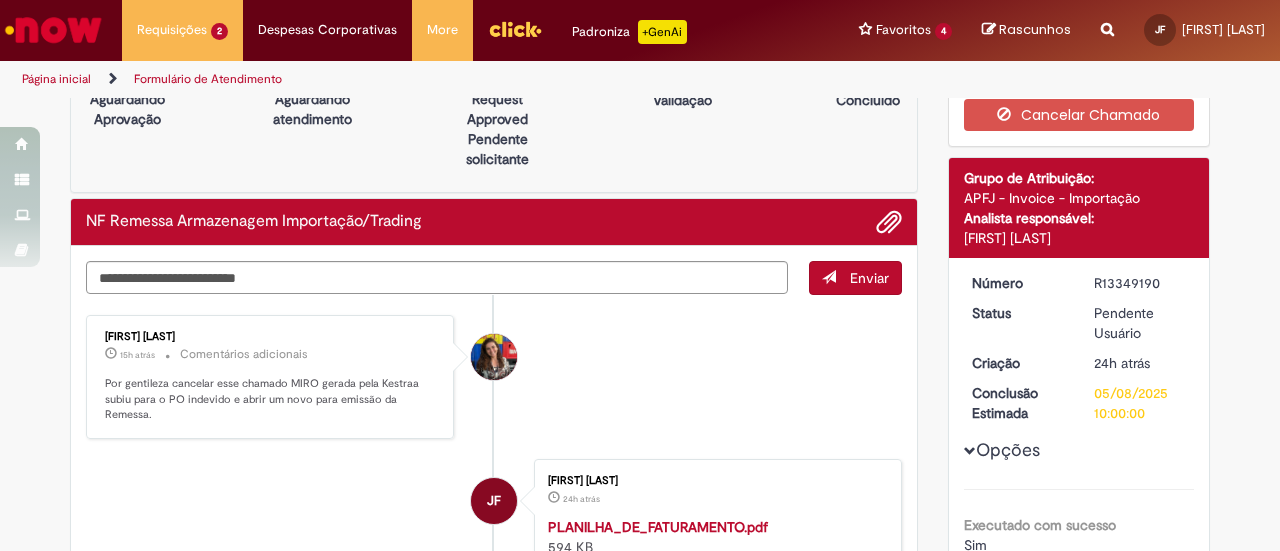 scroll, scrollTop: 0, scrollLeft: 0, axis: both 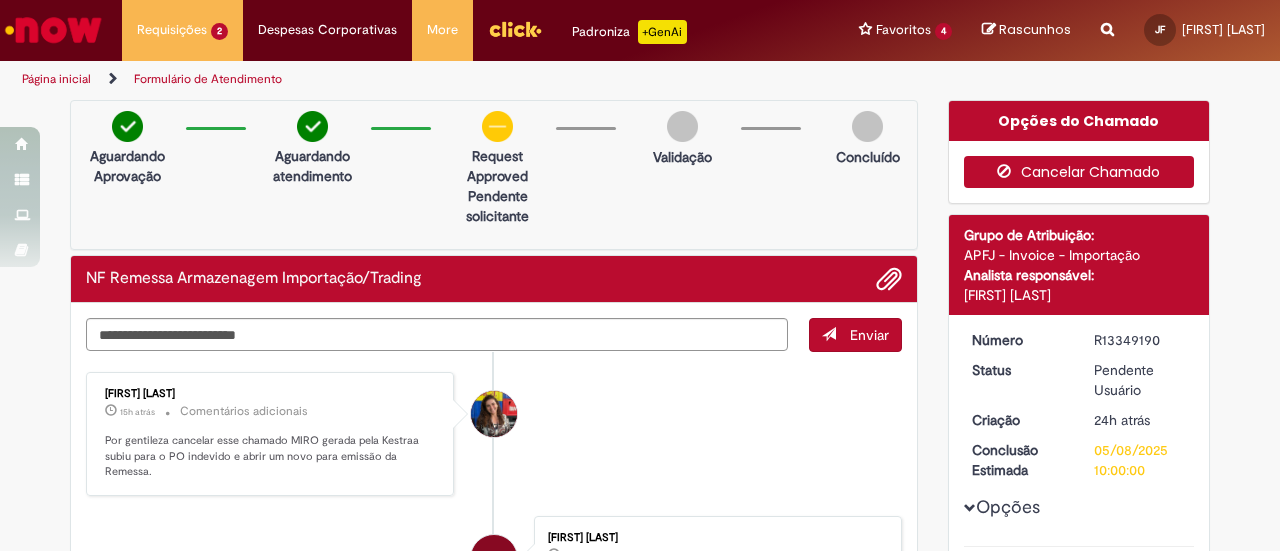click on "Cancelar Chamado" at bounding box center [1079, 172] 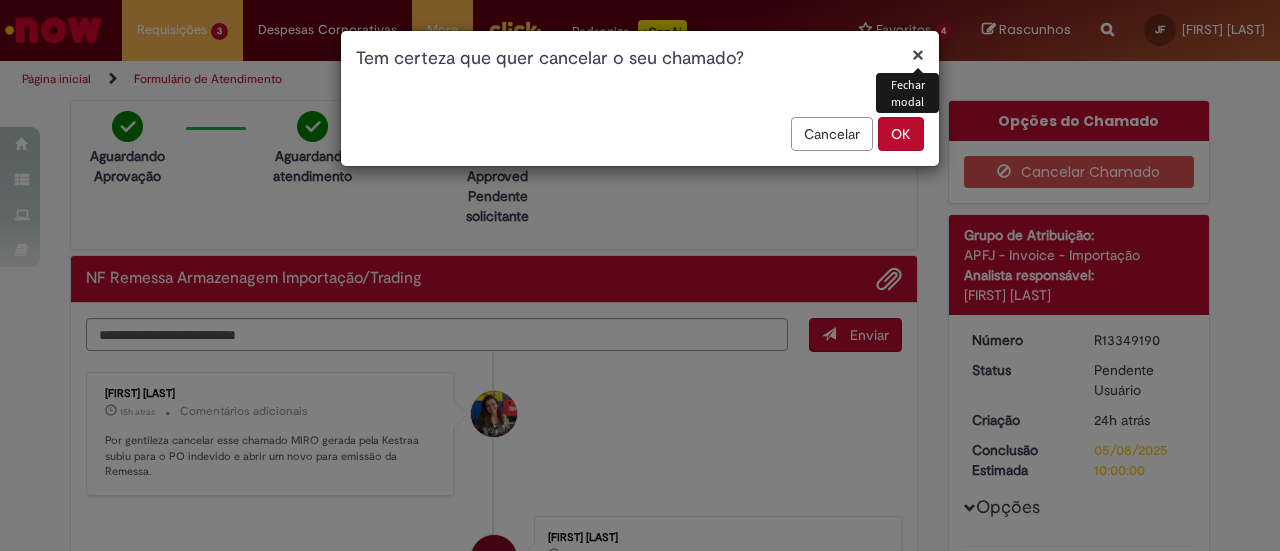 click on "OK" at bounding box center [901, 134] 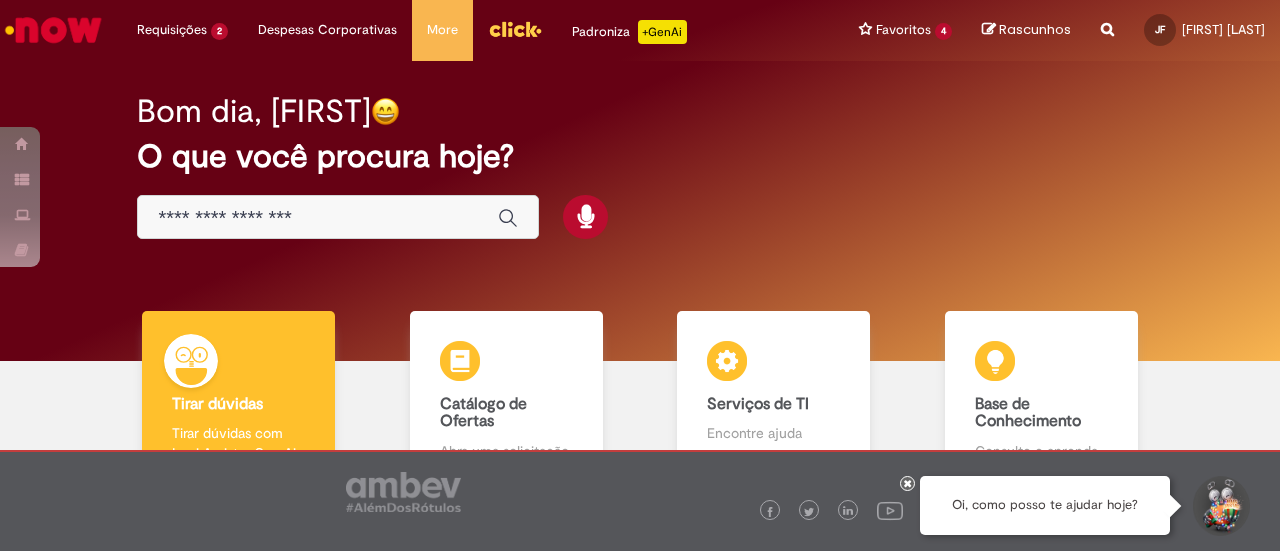 scroll, scrollTop: 0, scrollLeft: 0, axis: both 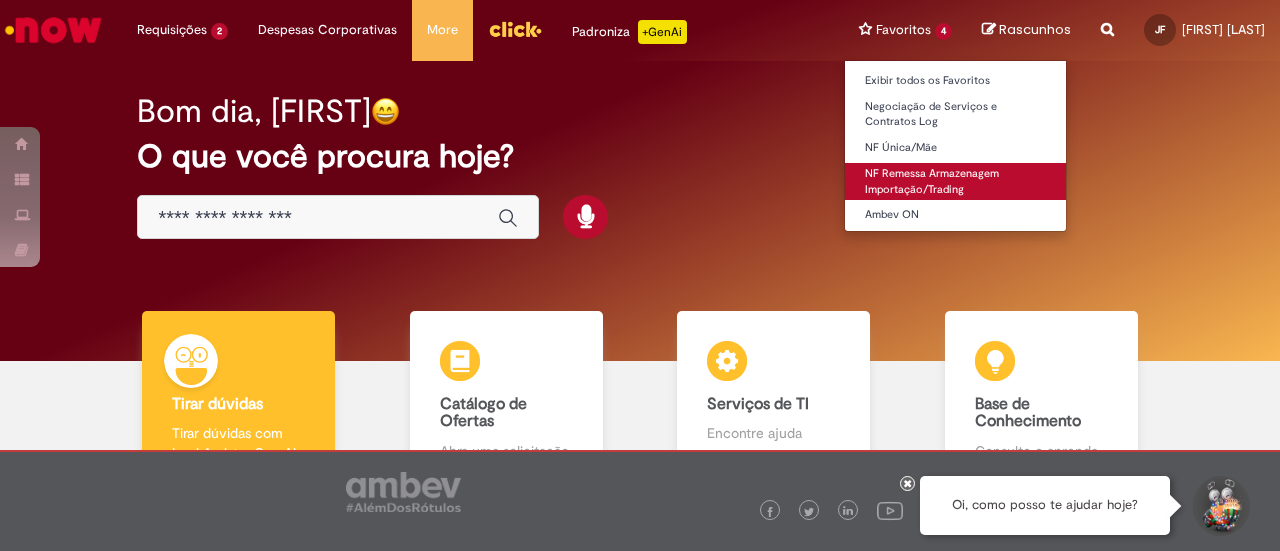 click on "NF Remessa Armazenagem Importação/Trading" at bounding box center (955, 181) 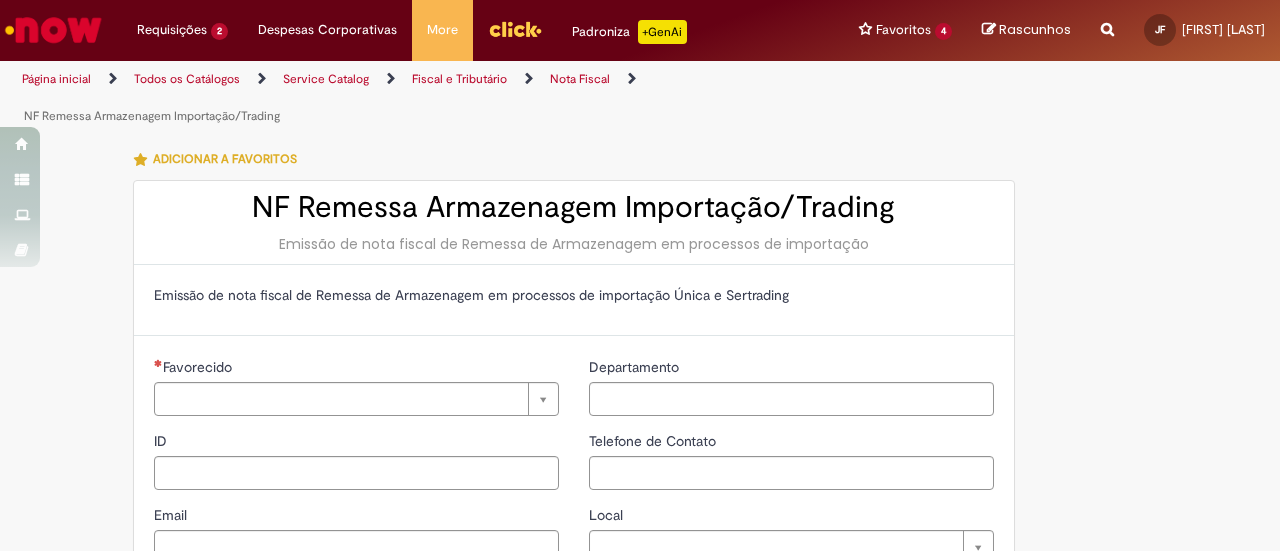 type on "********" 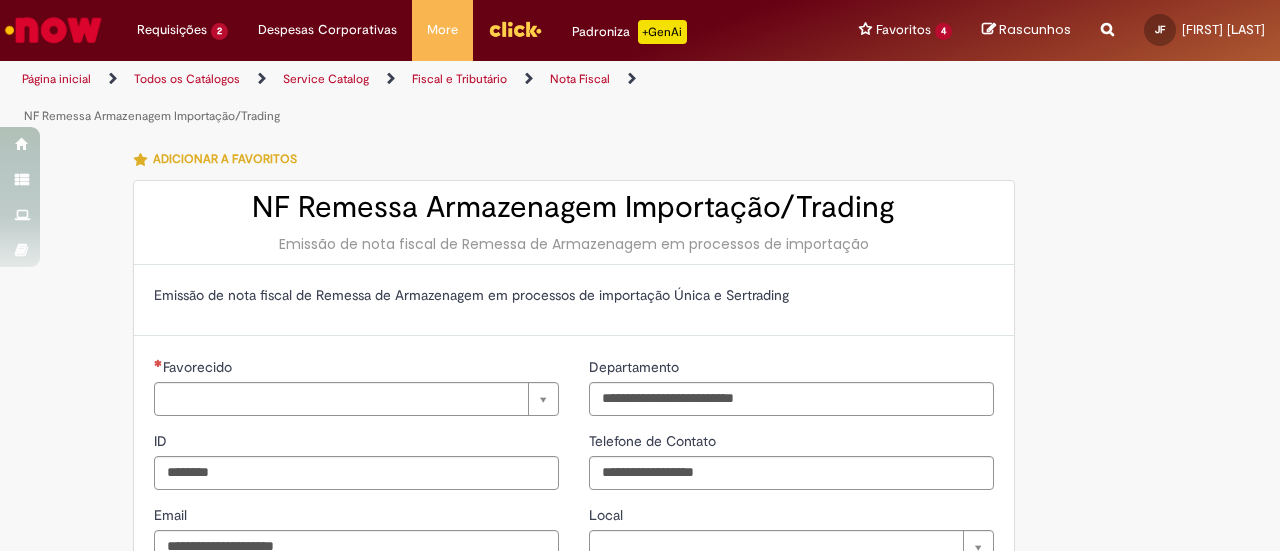 type on "**********" 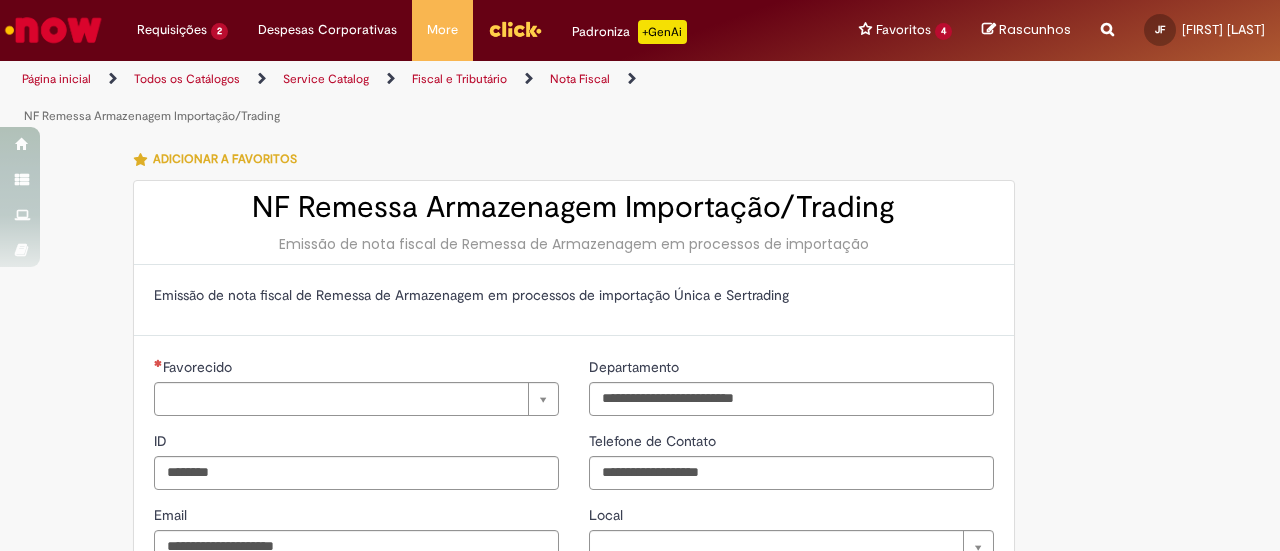 type on "**********" 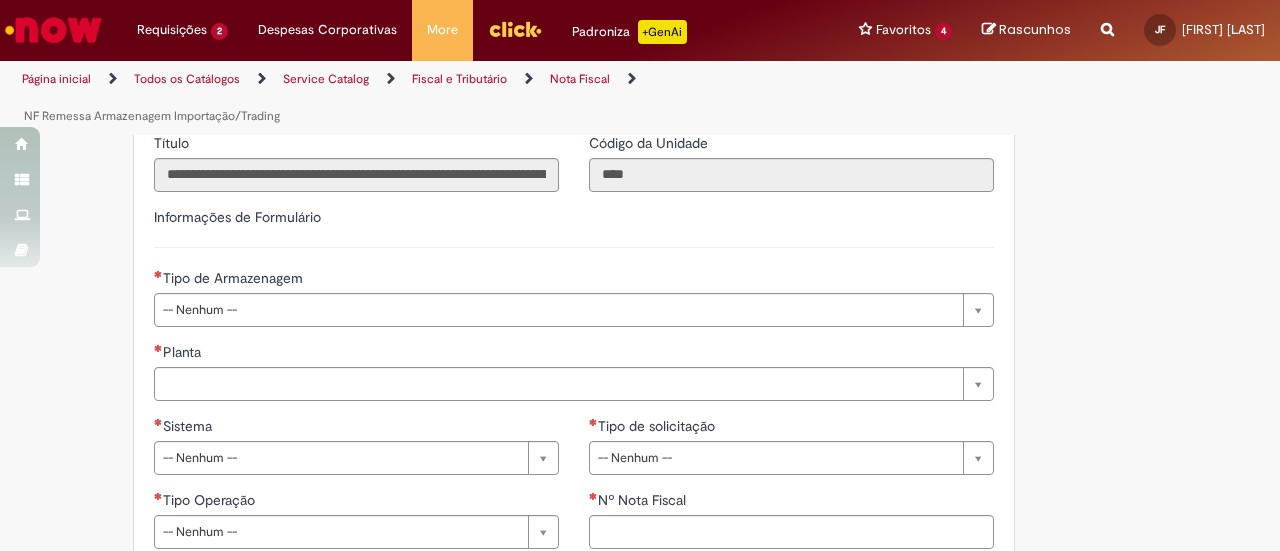 scroll, scrollTop: 504, scrollLeft: 0, axis: vertical 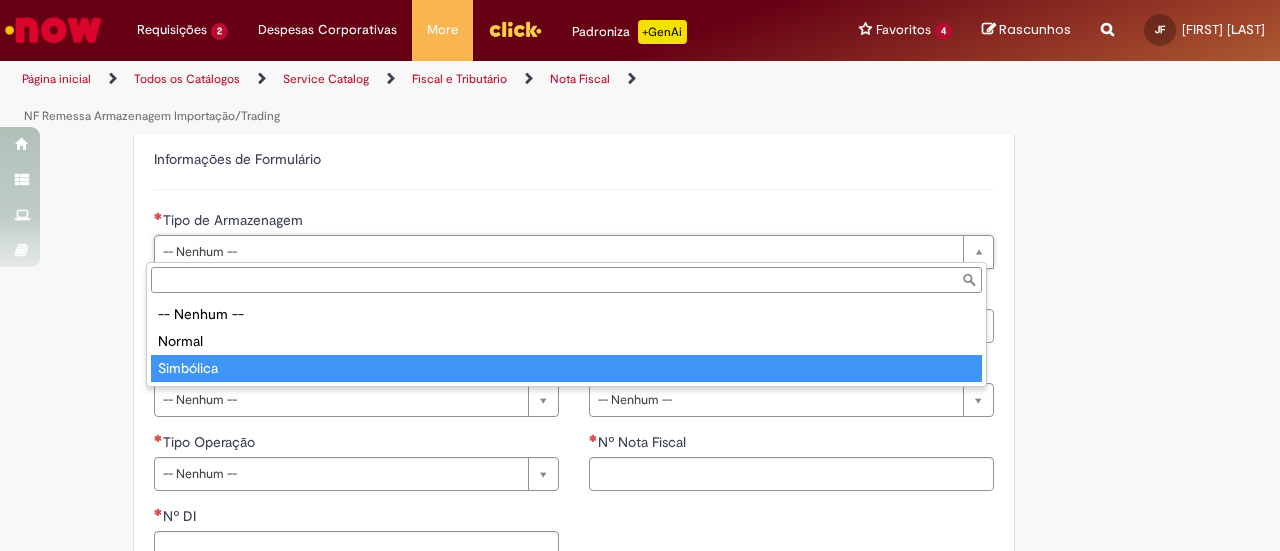 type on "*********" 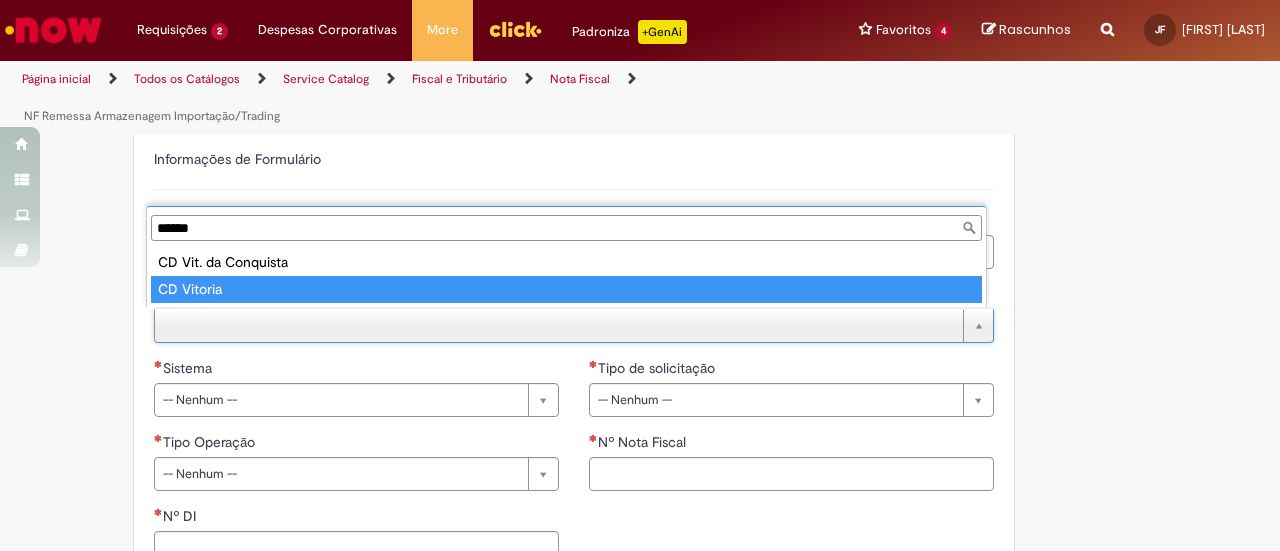 type on "******" 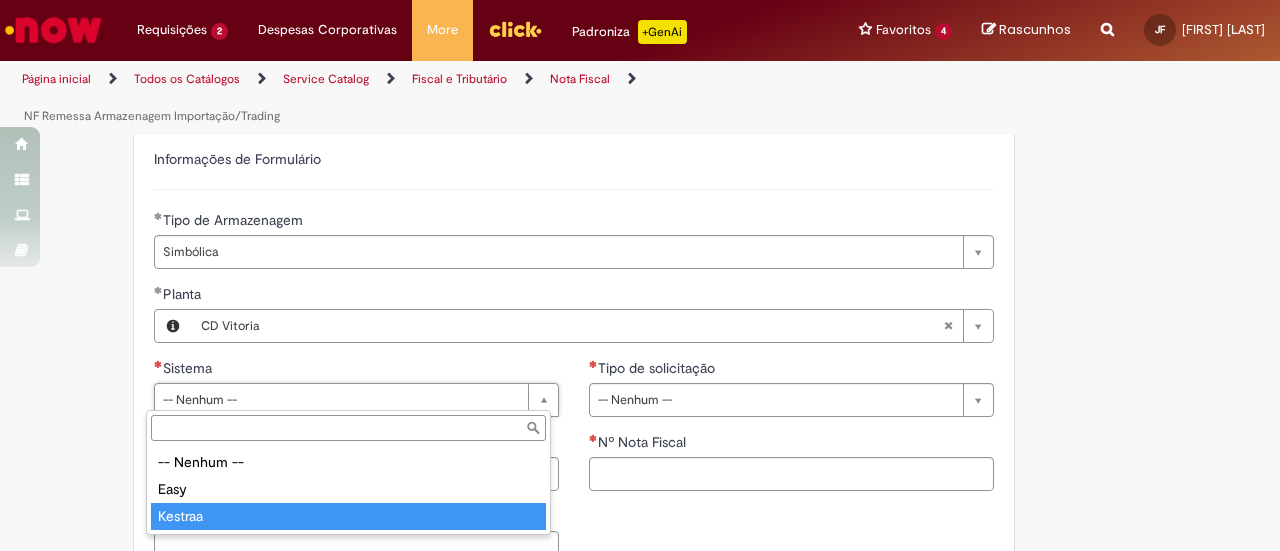 type on "*******" 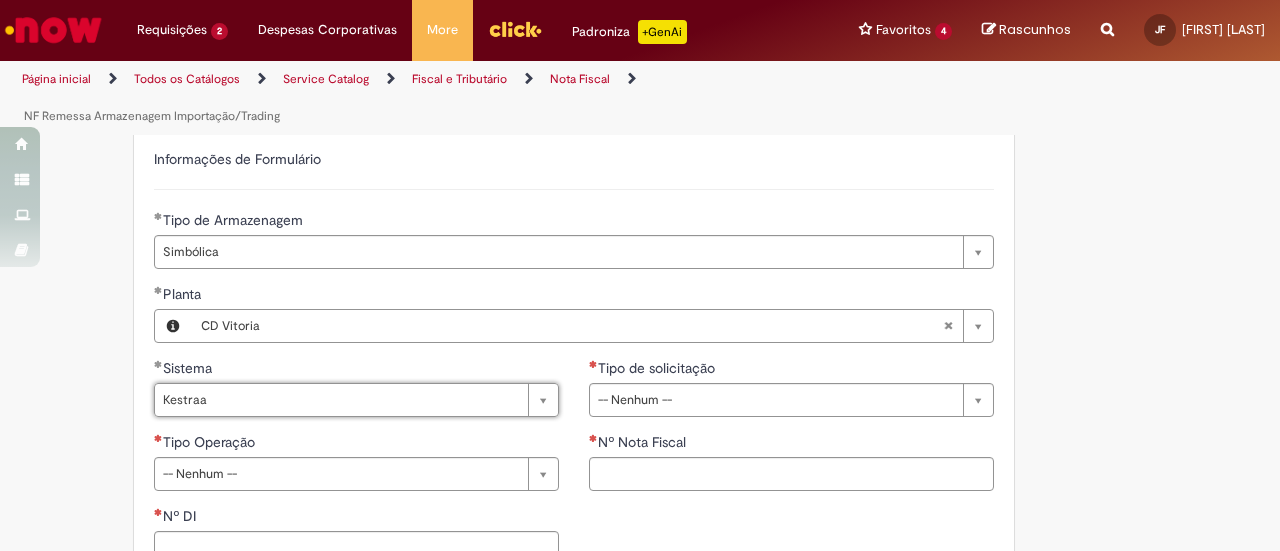 click on "**********" at bounding box center (791, 432) 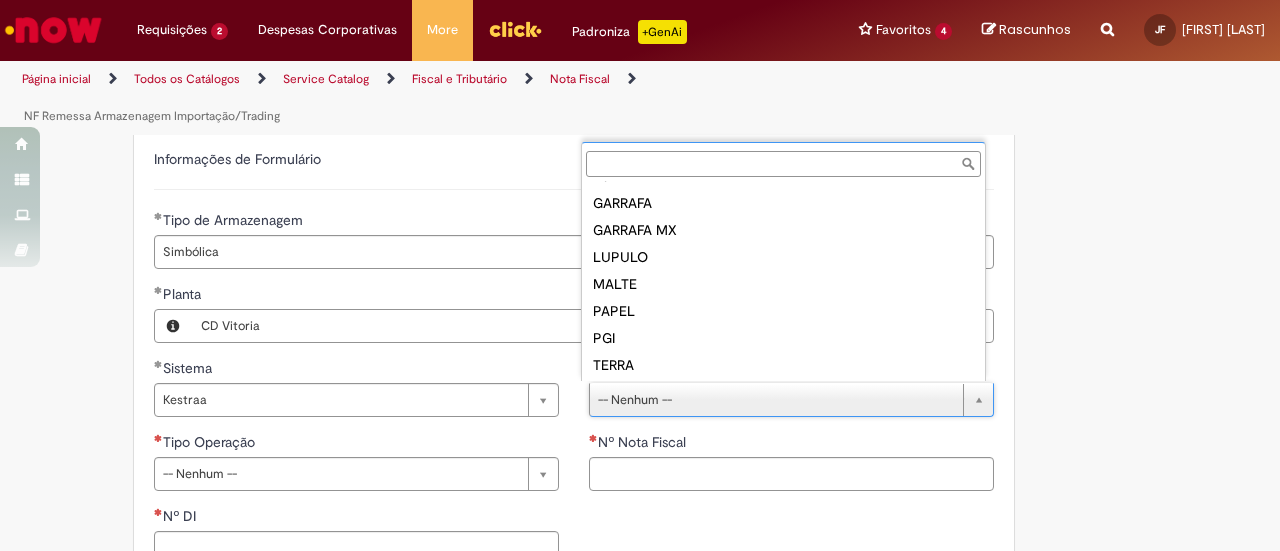 scroll, scrollTop: 159, scrollLeft: 0, axis: vertical 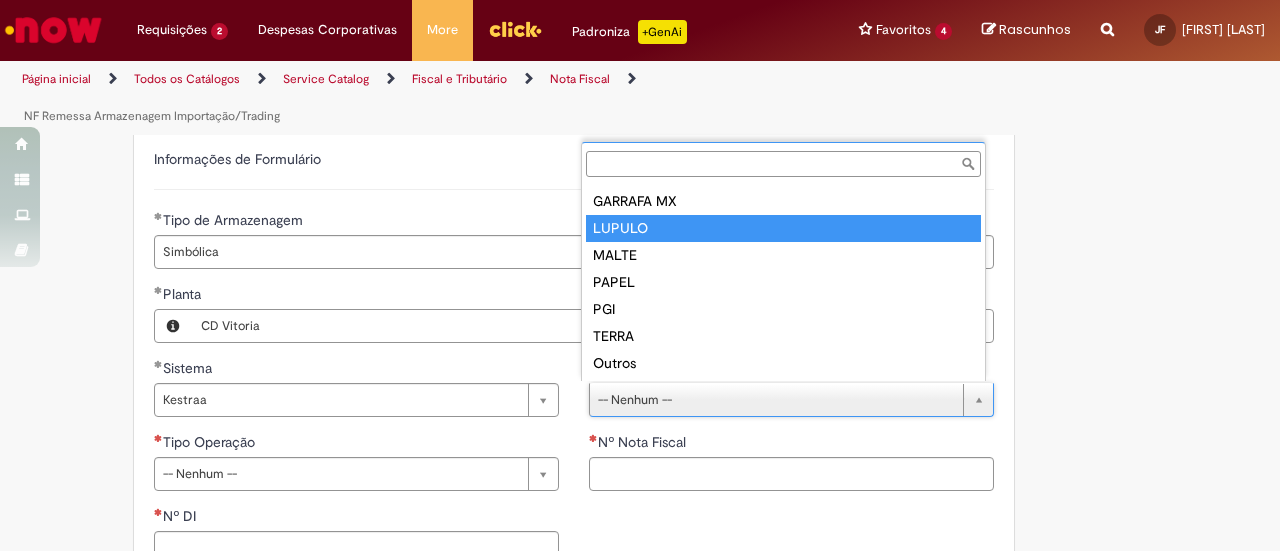 type on "******" 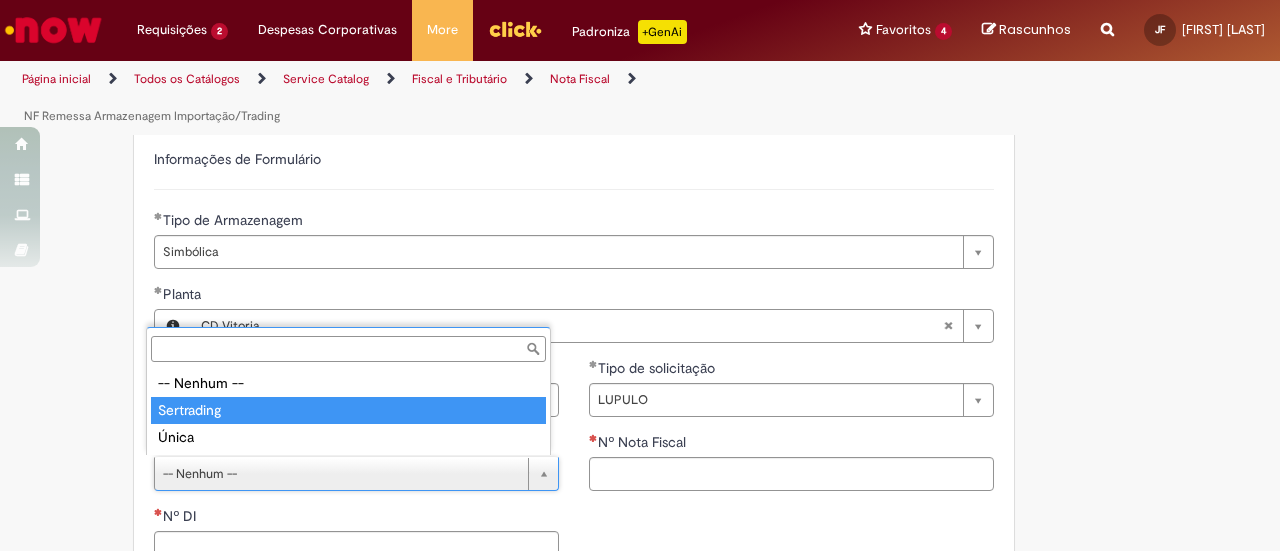 type on "**********" 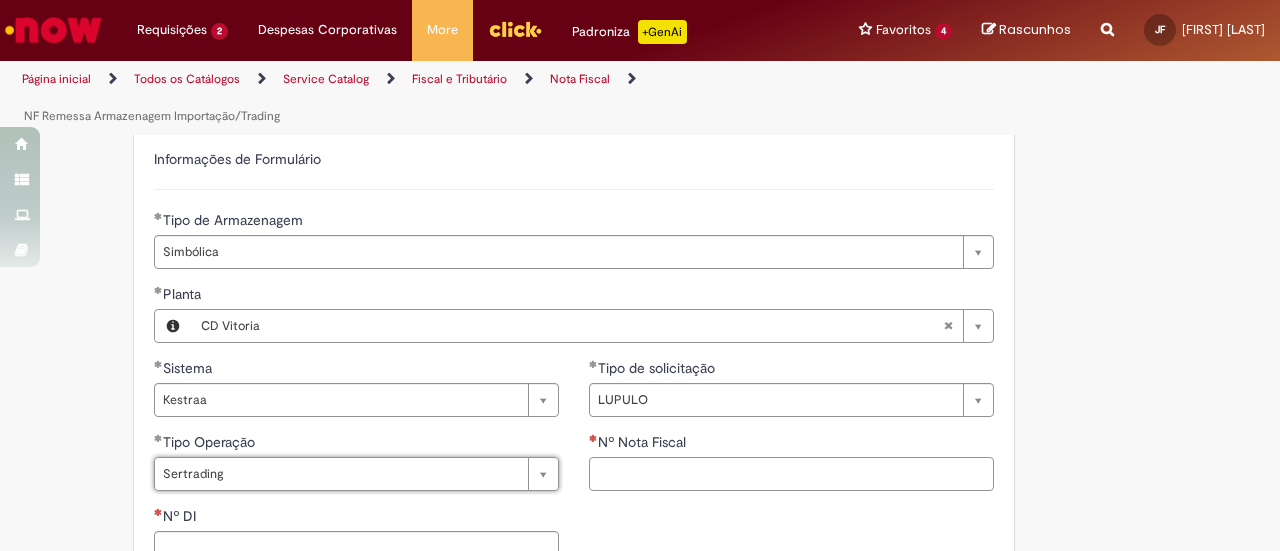 click on "Nº Nota Fiscal" at bounding box center [791, 474] 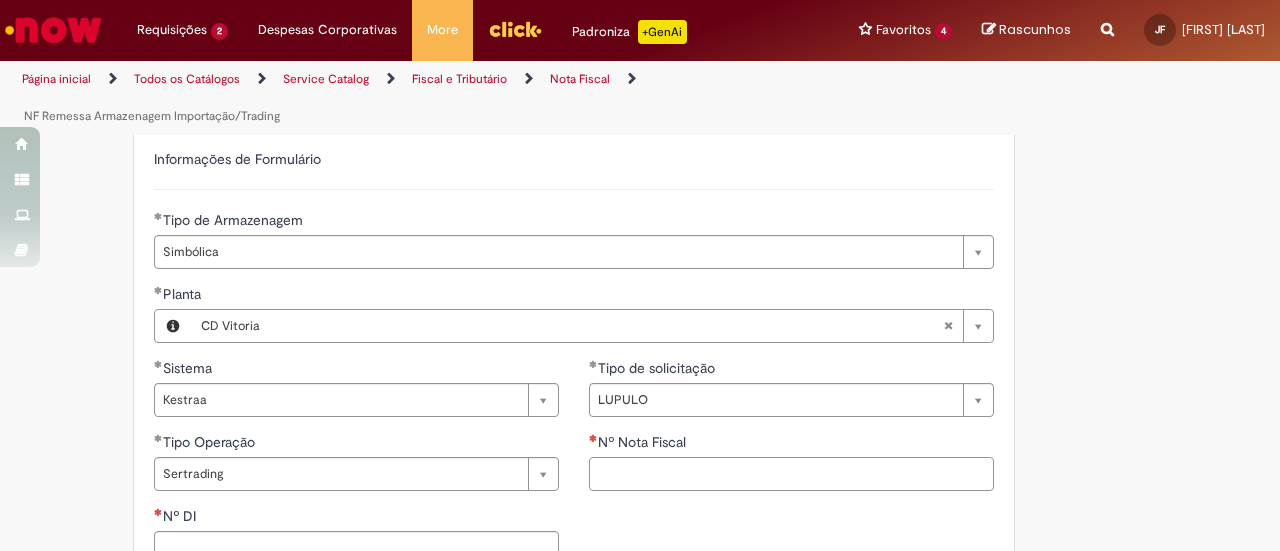paste on "*********" 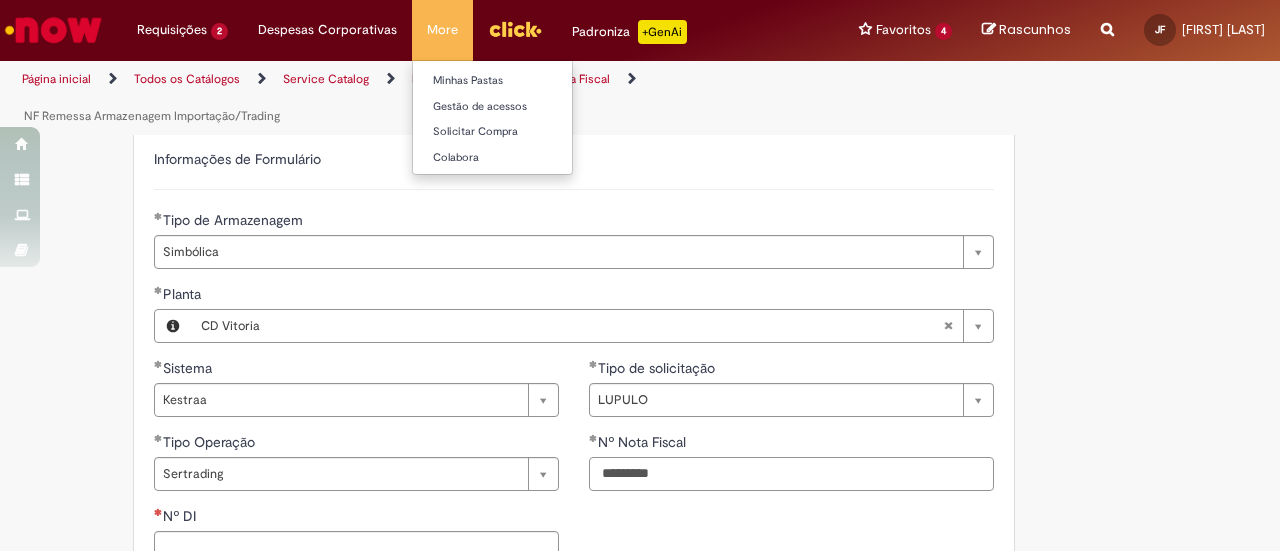 type on "*********" 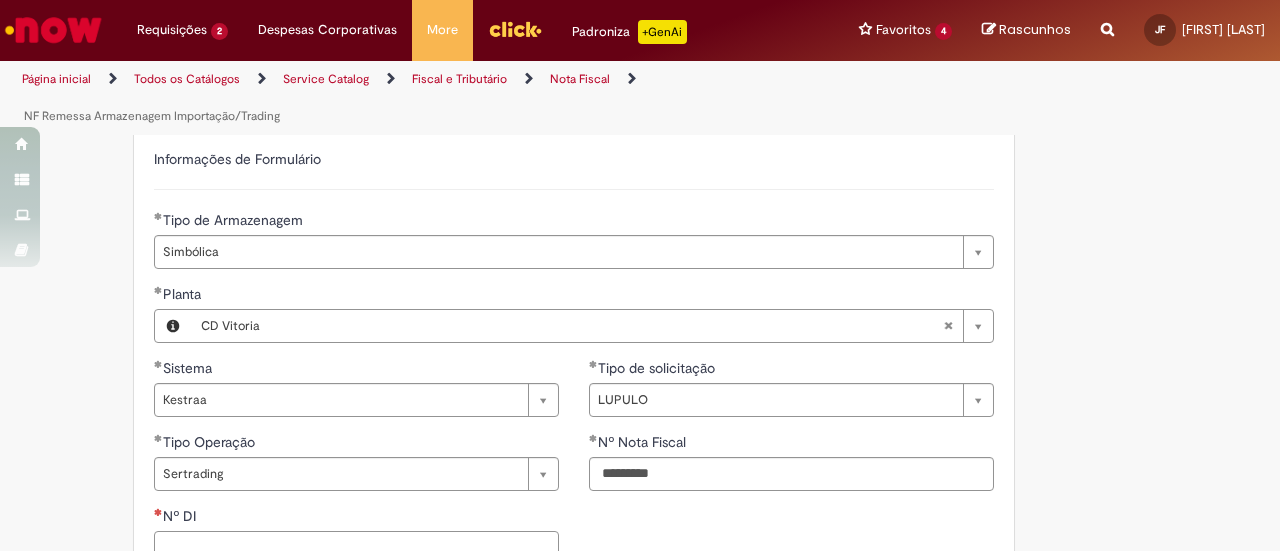 click on "Nº DI" at bounding box center (356, 548) 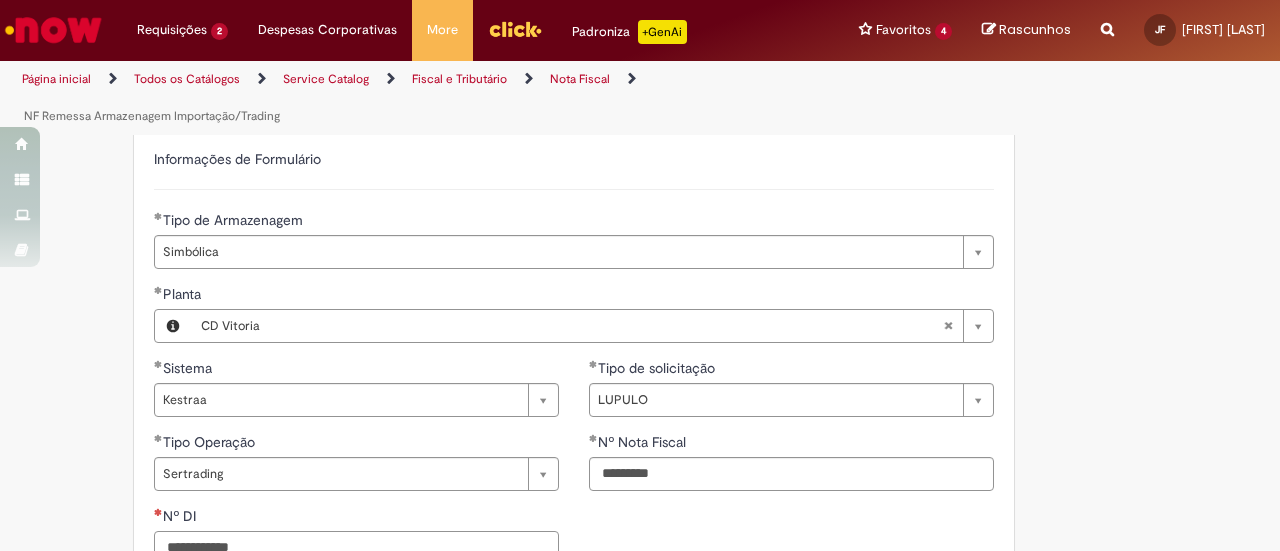 scroll, scrollTop: 507, scrollLeft: 0, axis: vertical 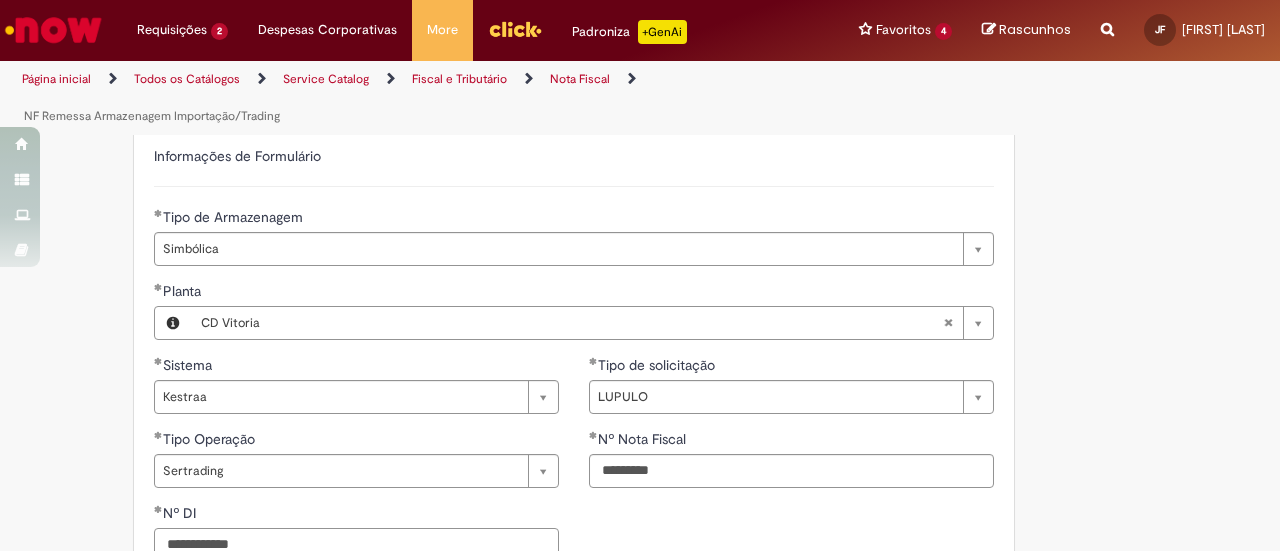 type on "**********" 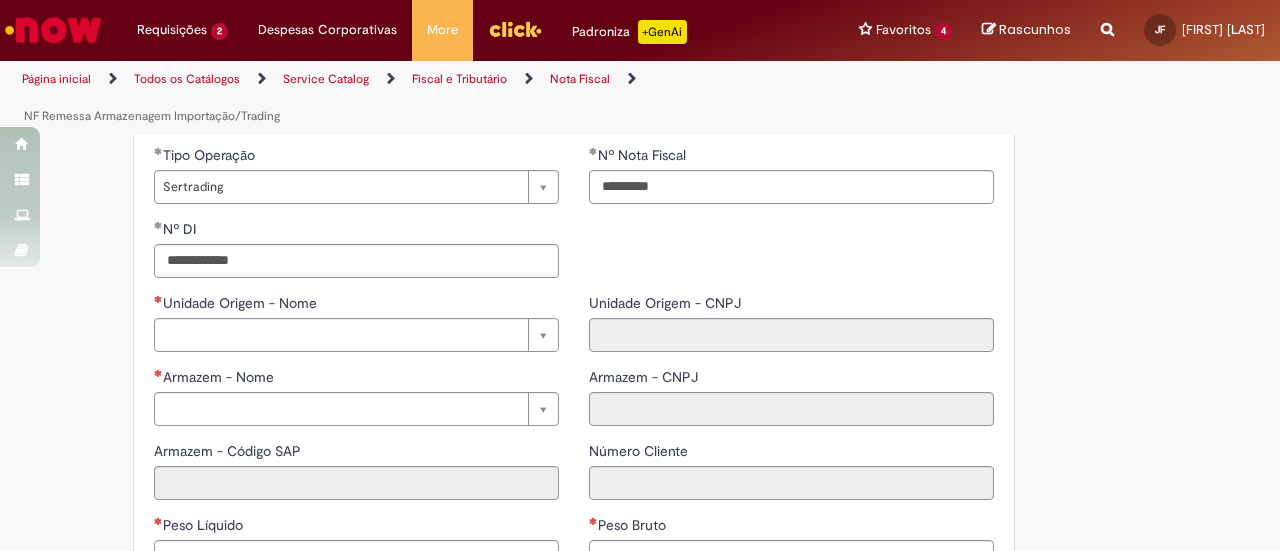 scroll, scrollTop: 828, scrollLeft: 0, axis: vertical 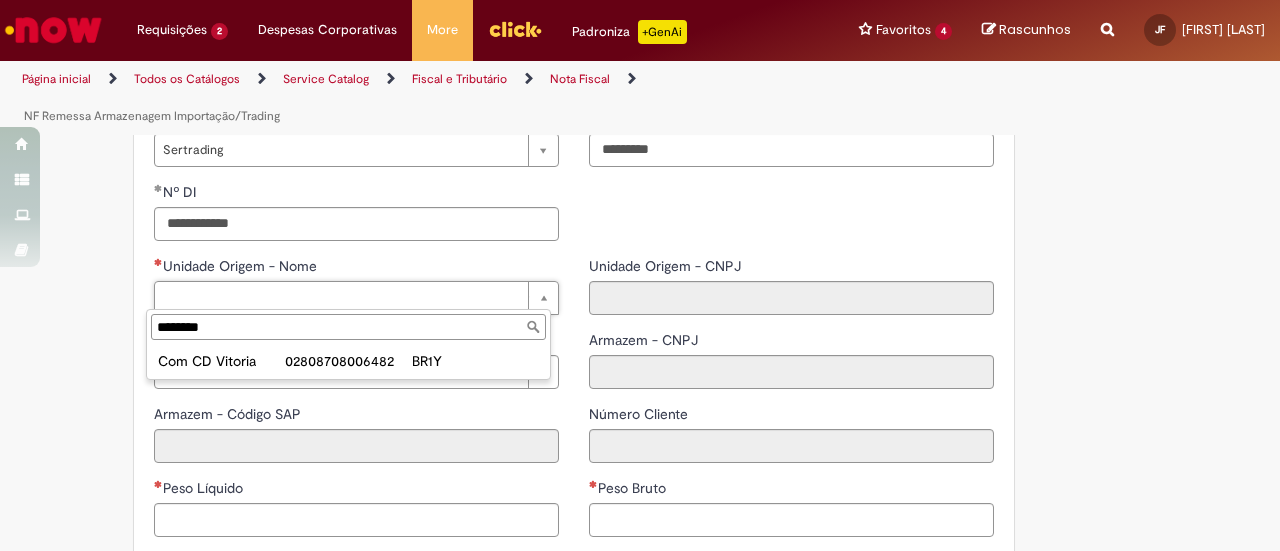 click on "********" at bounding box center [348, 327] 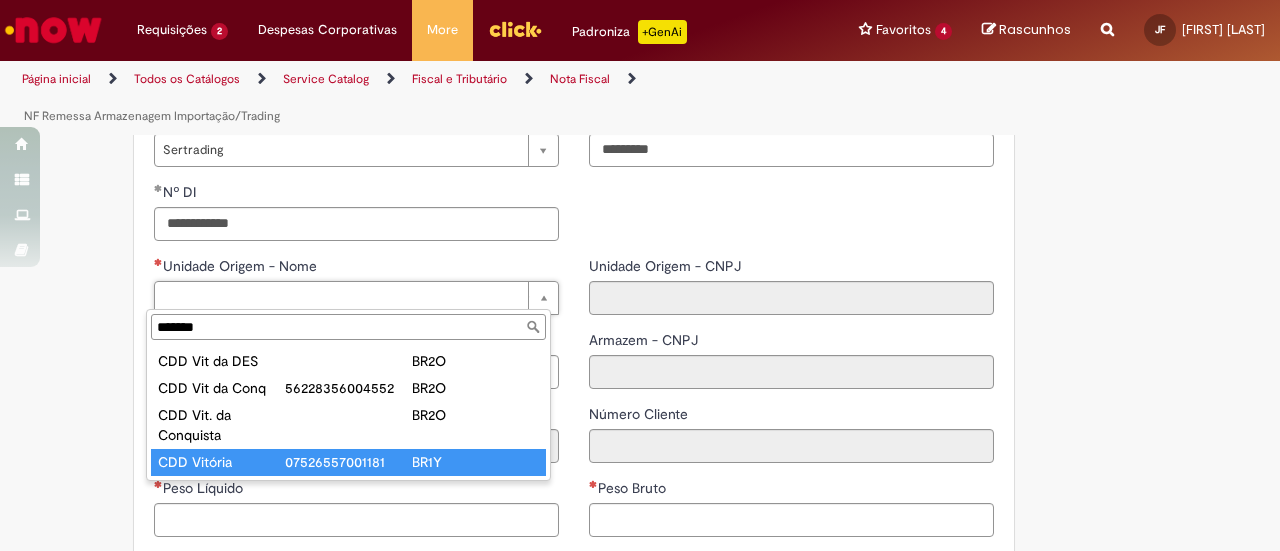 type on "*******" 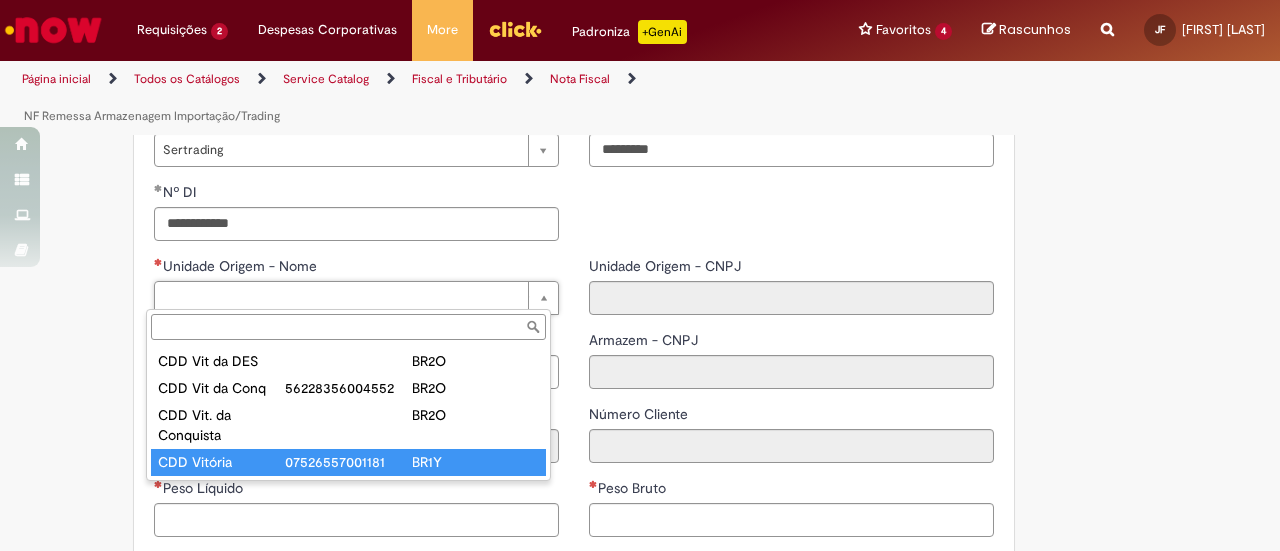 type on "**********" 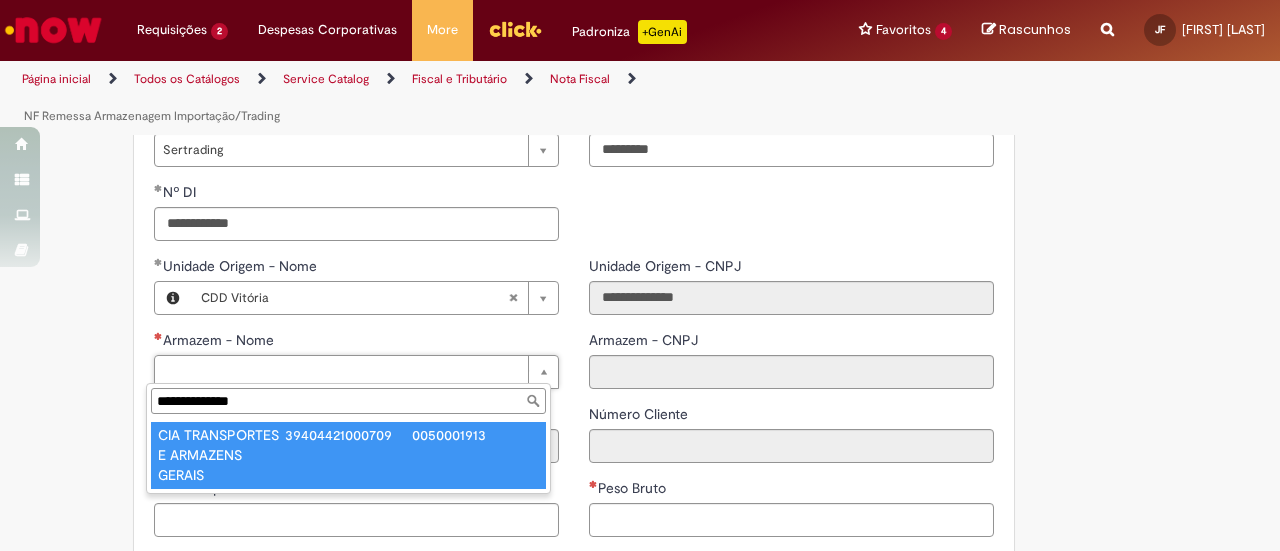 type on "**********" 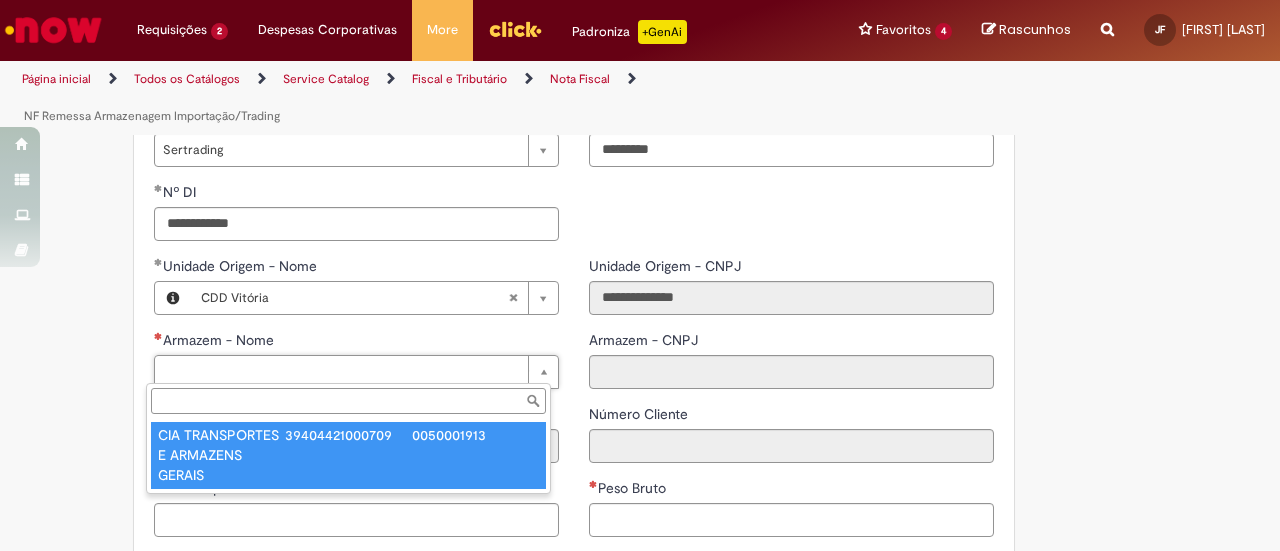 type on "******" 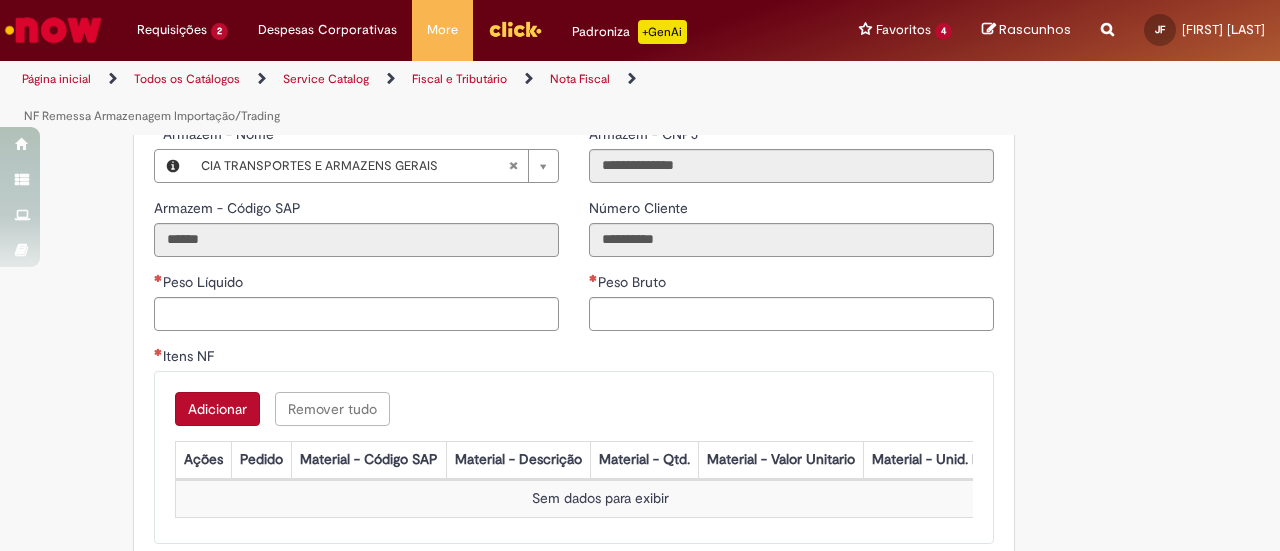 scroll, scrollTop: 1092, scrollLeft: 0, axis: vertical 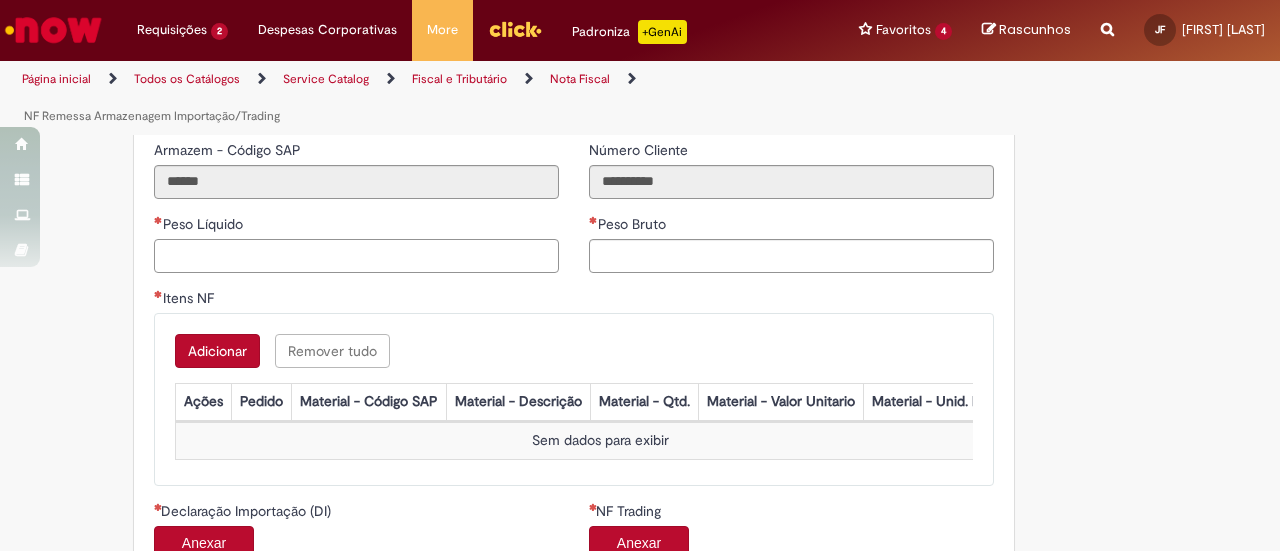 click on "Peso Líquido" at bounding box center (356, 256) 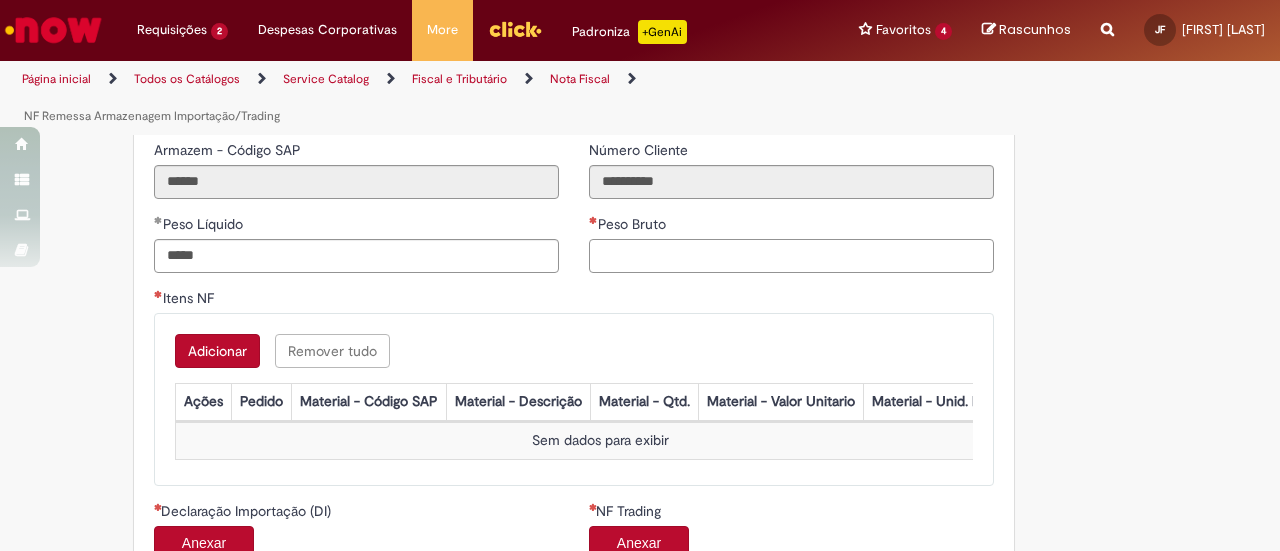 type on "********" 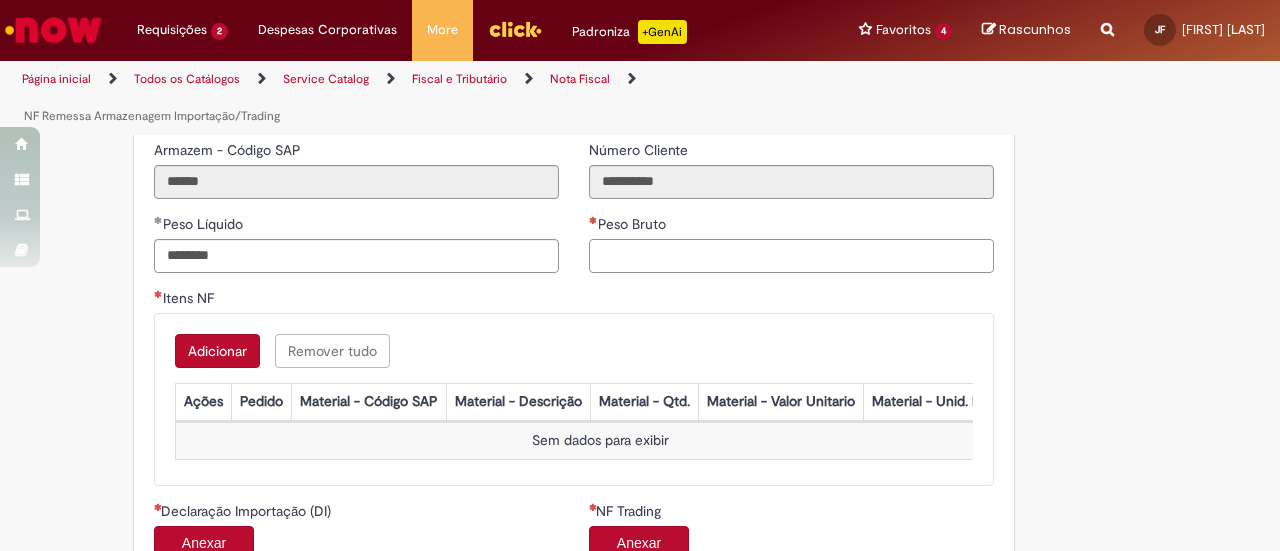 click on "Peso Bruto" at bounding box center (791, 256) 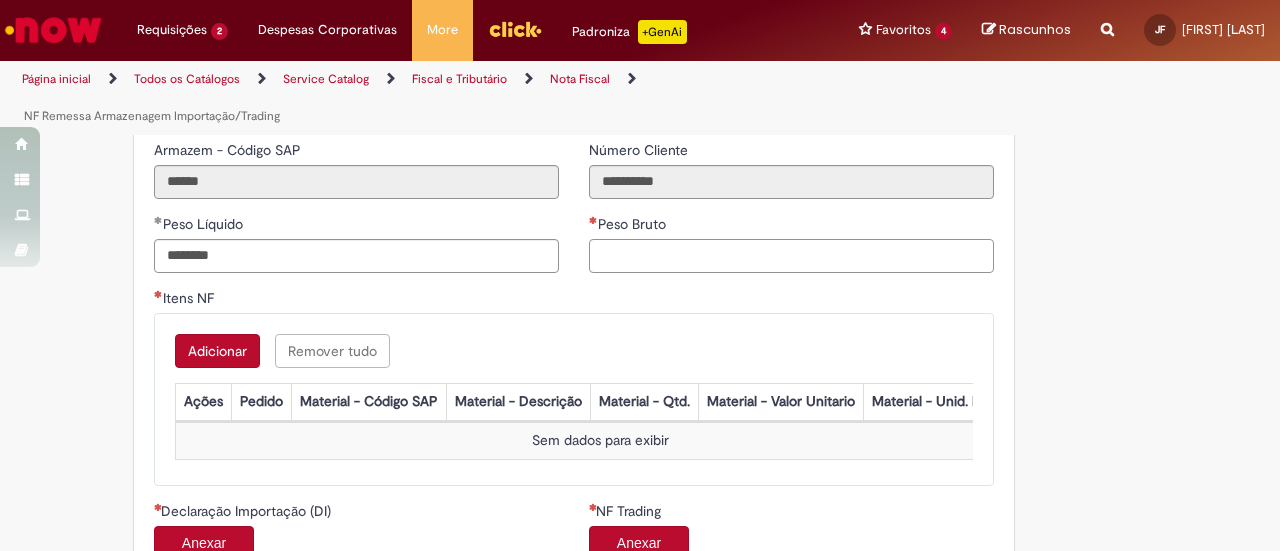 paste on "*****" 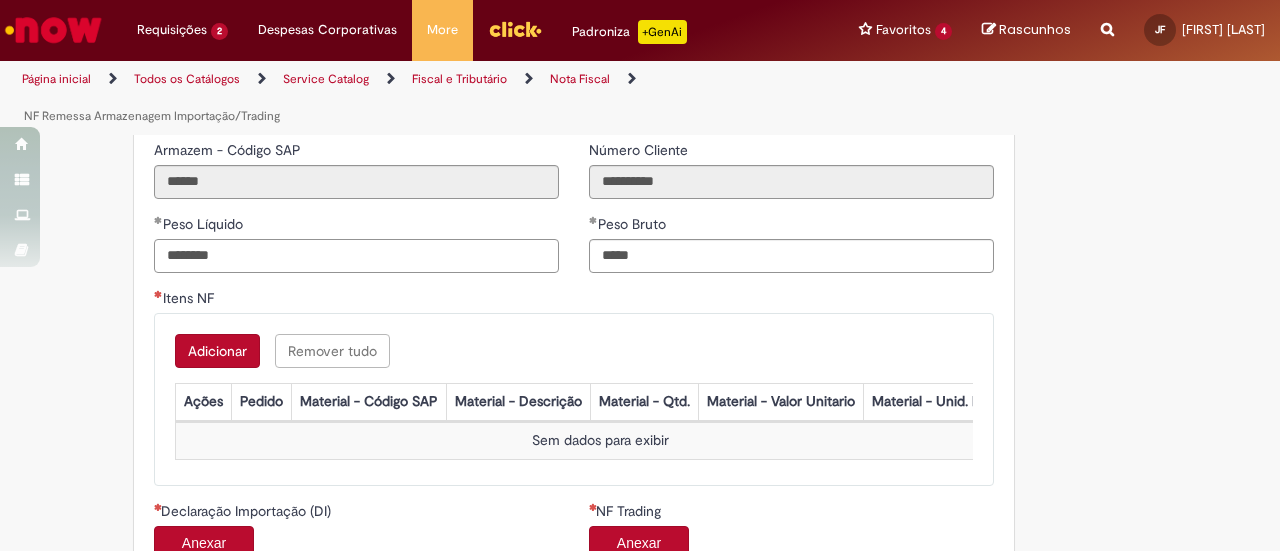 type on "********" 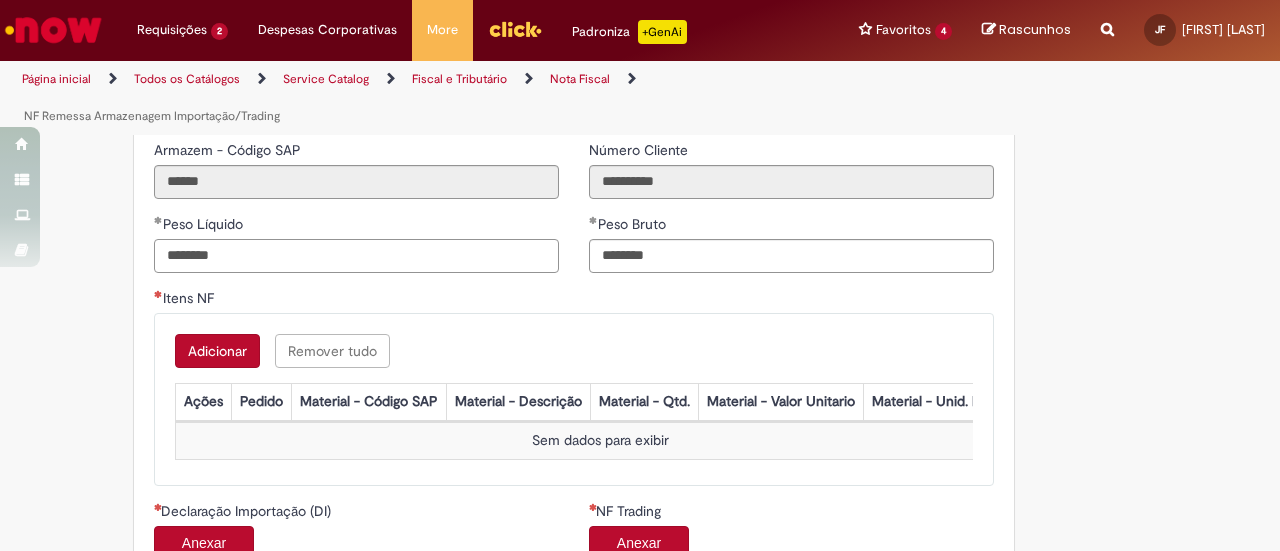click on "********" at bounding box center [356, 256] 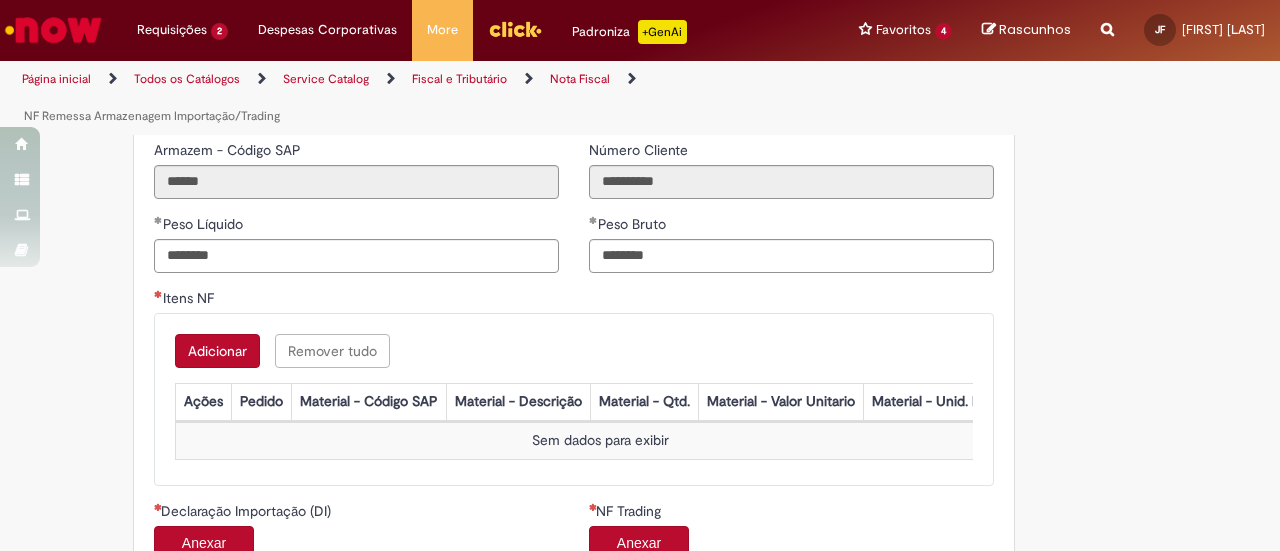 click on "Adicionar" at bounding box center [217, 351] 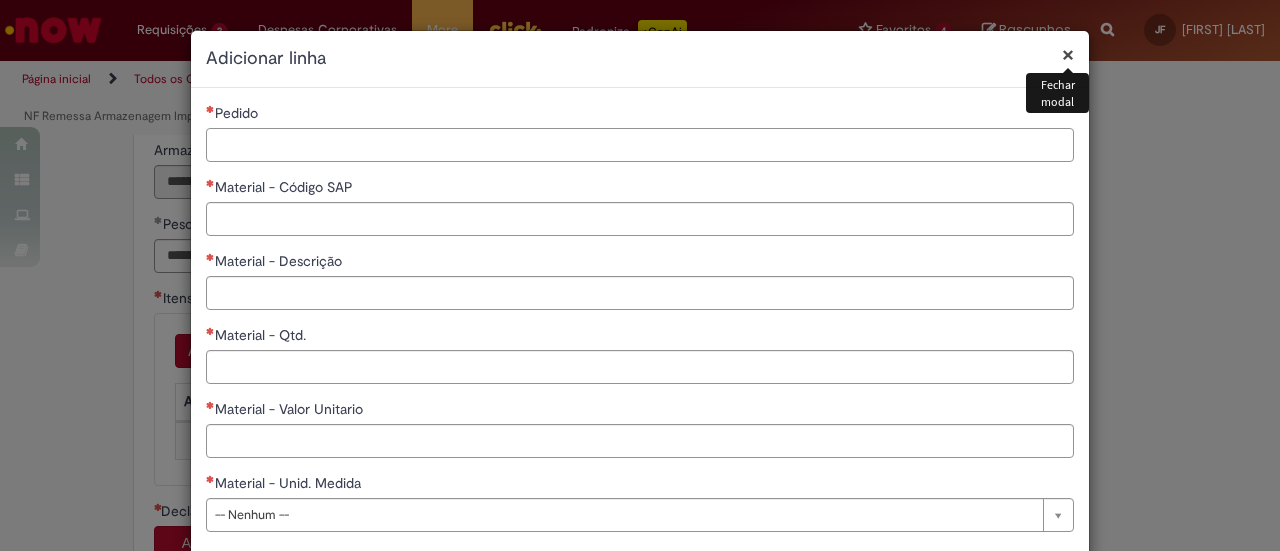 click on "Pedido" at bounding box center [640, 145] 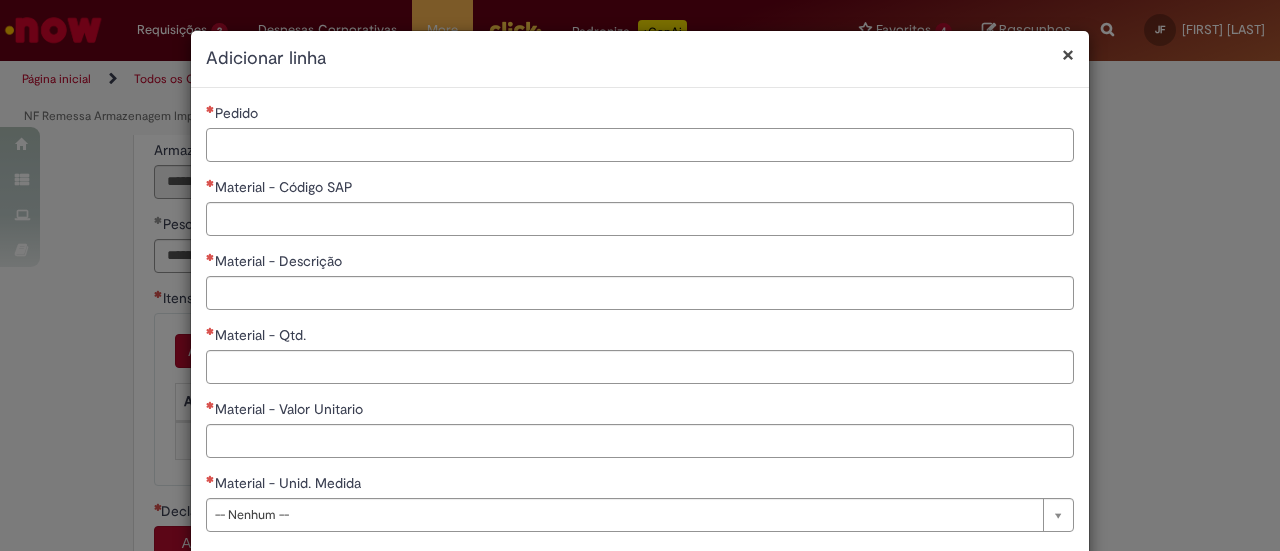 paste on "**********" 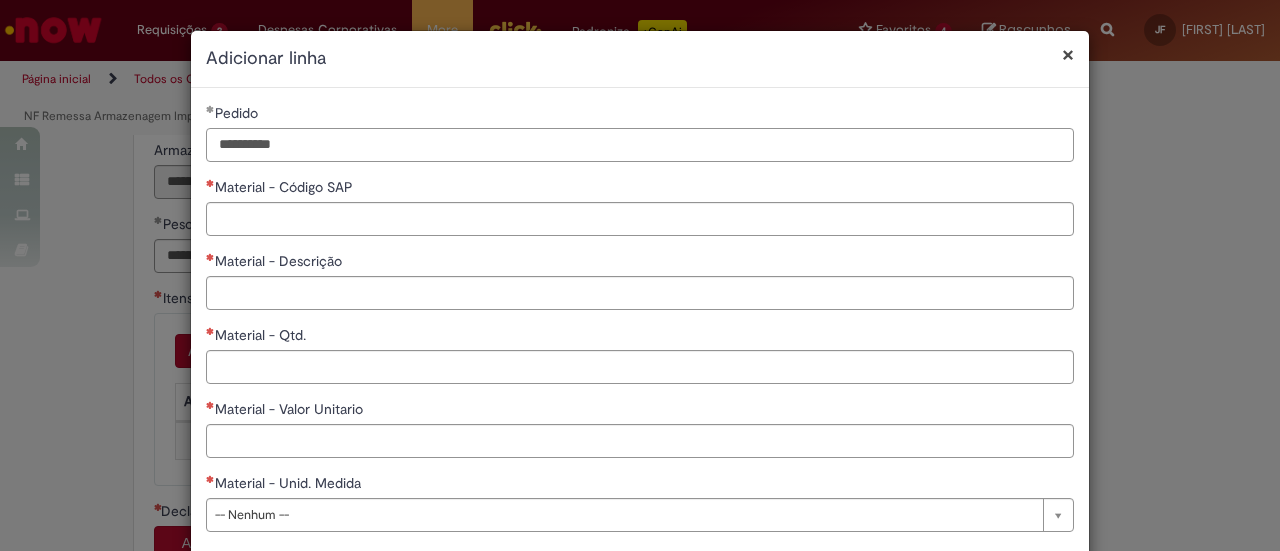 type on "**********" 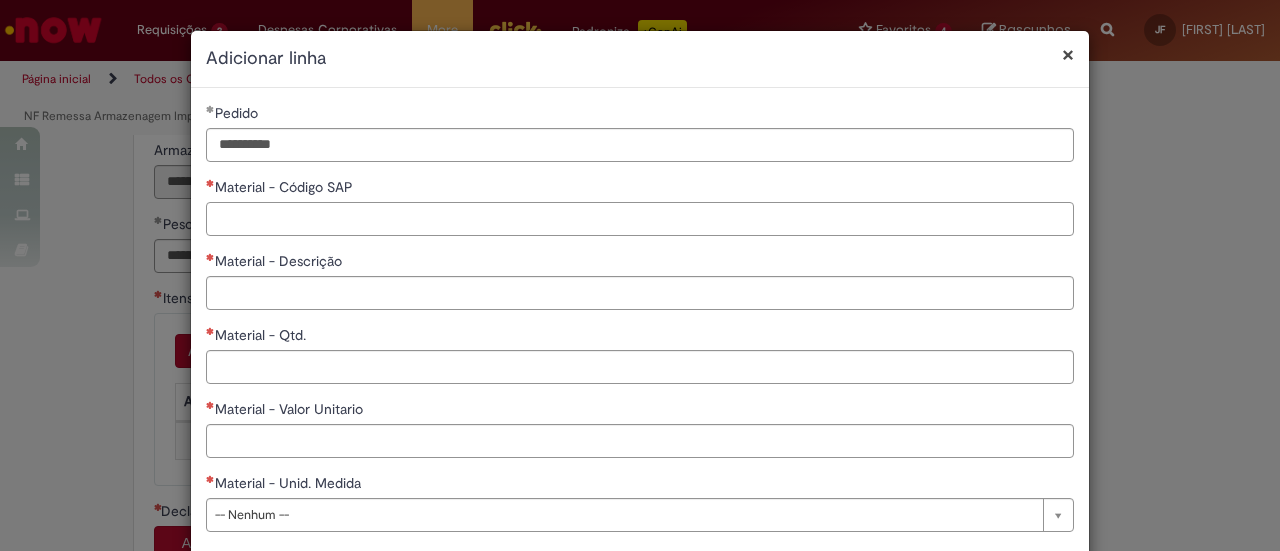 click on "Material - Código SAP" at bounding box center [640, 219] 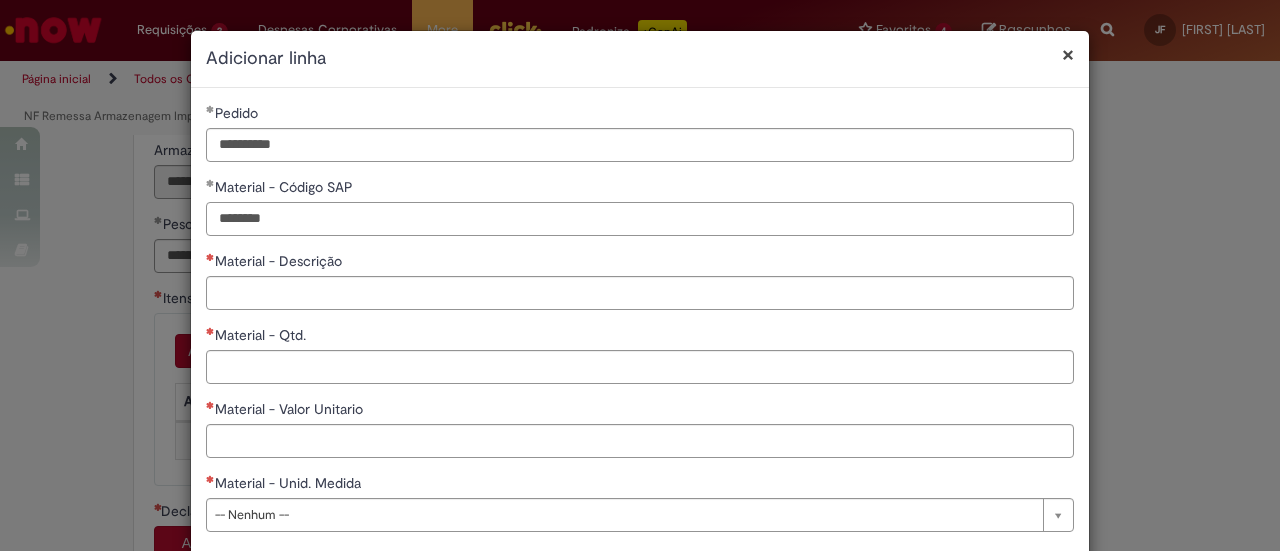 type on "********" 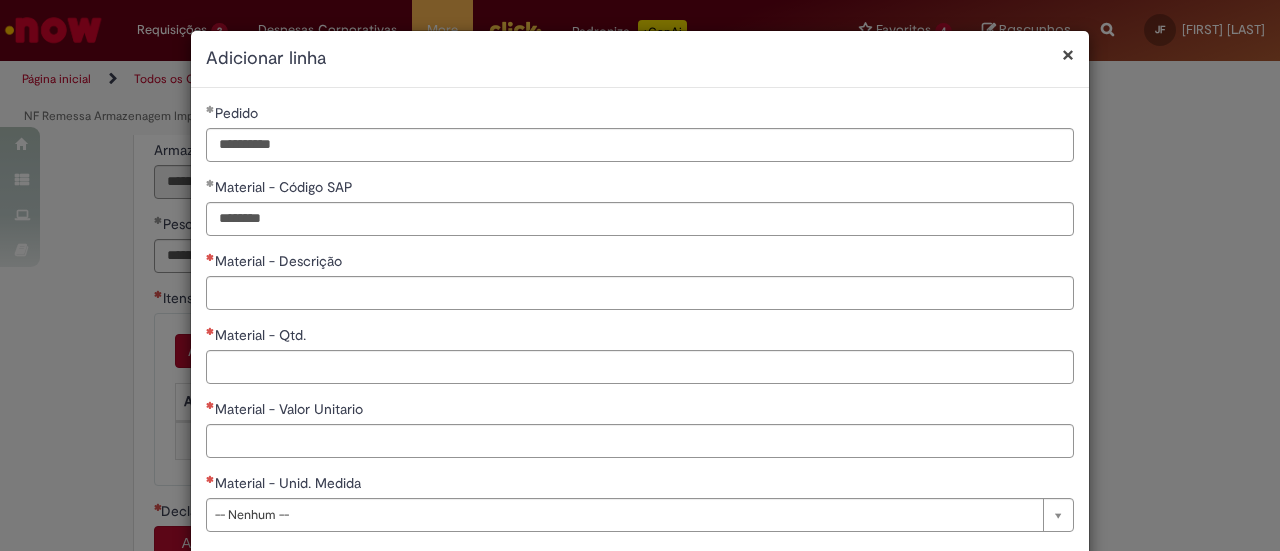 click on "**********" at bounding box center [640, 325] 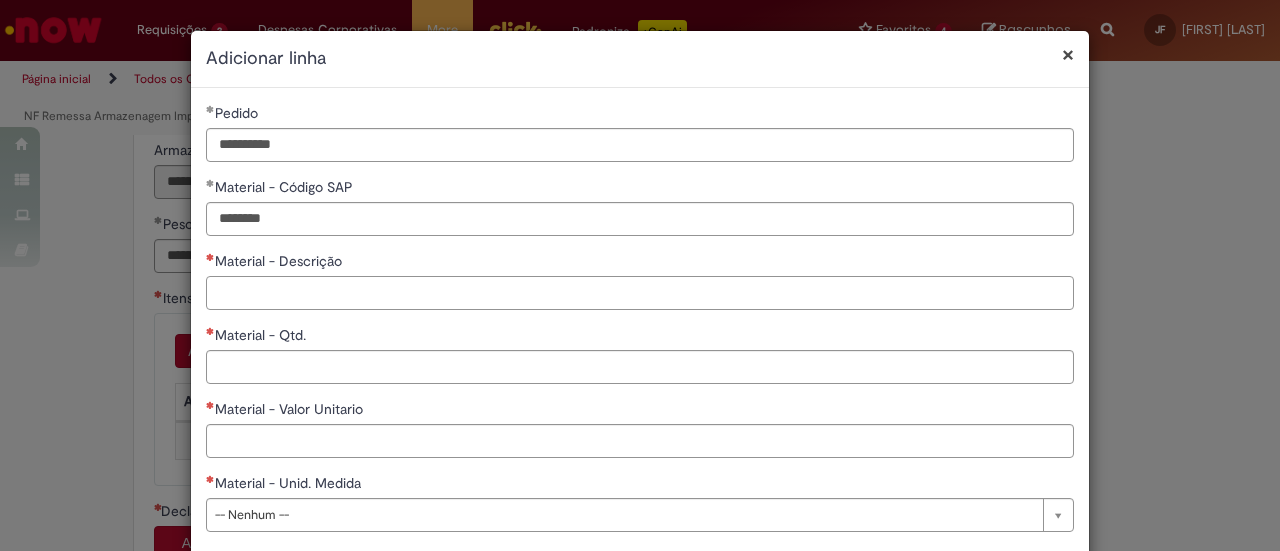 click on "Material - Descrição" at bounding box center (640, 293) 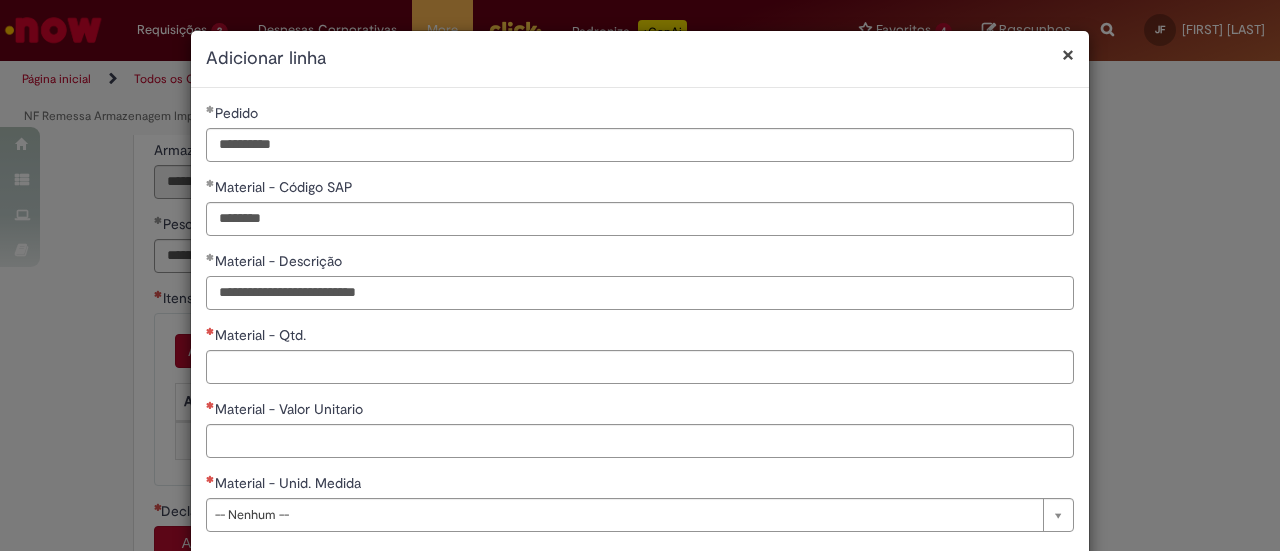 type on "**********" 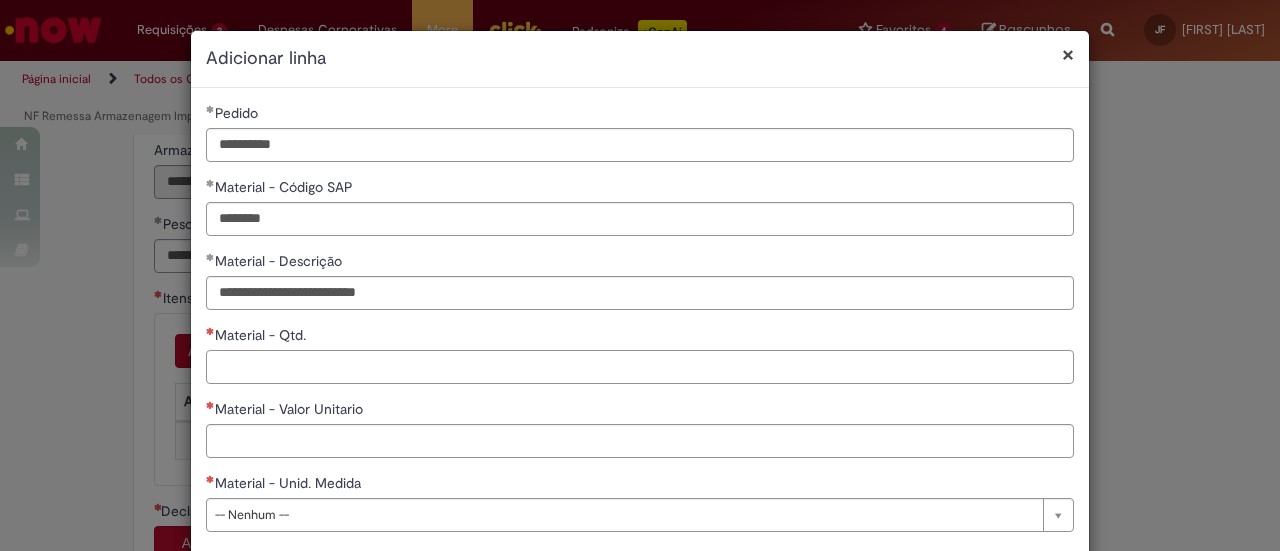click on "Material - Qtd." at bounding box center (640, 367) 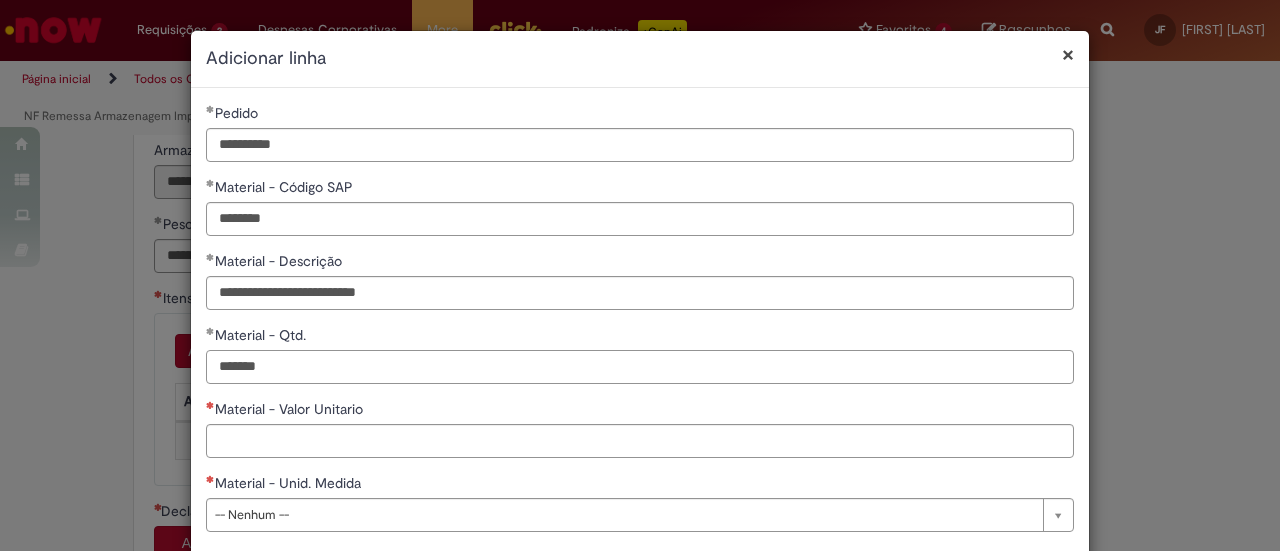type on "******" 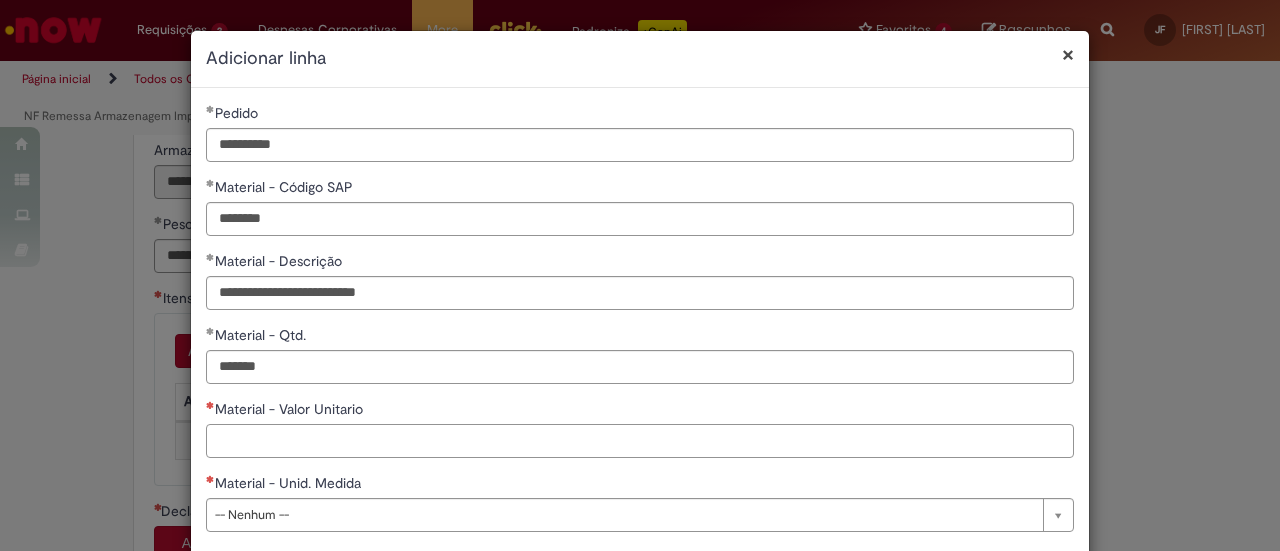 click on "Material - Valor Unitario" at bounding box center [640, 441] 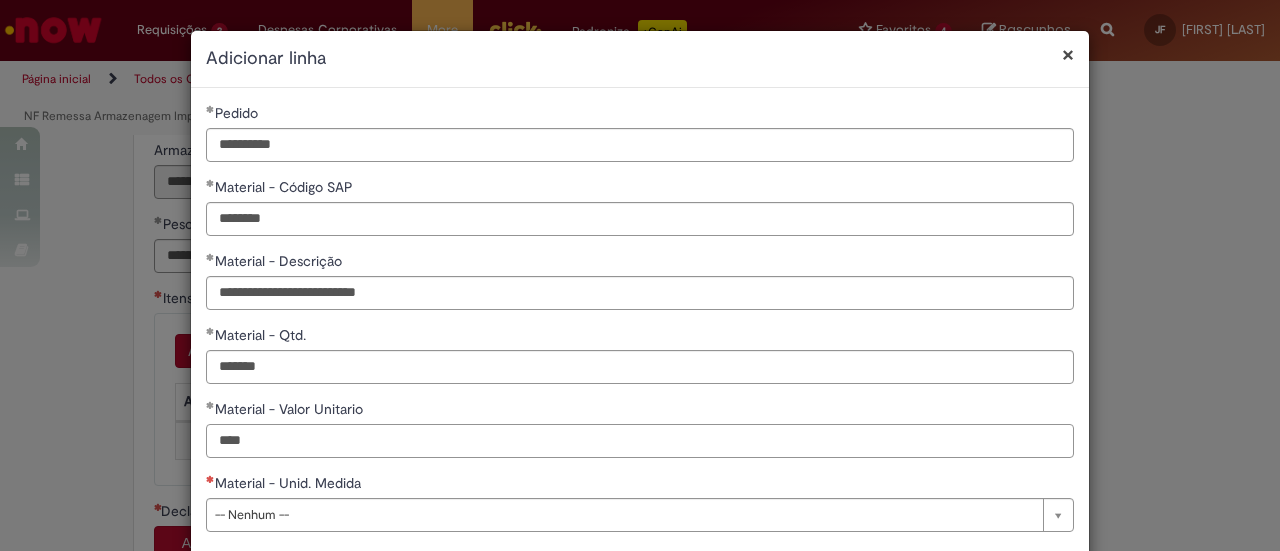 type on "****" 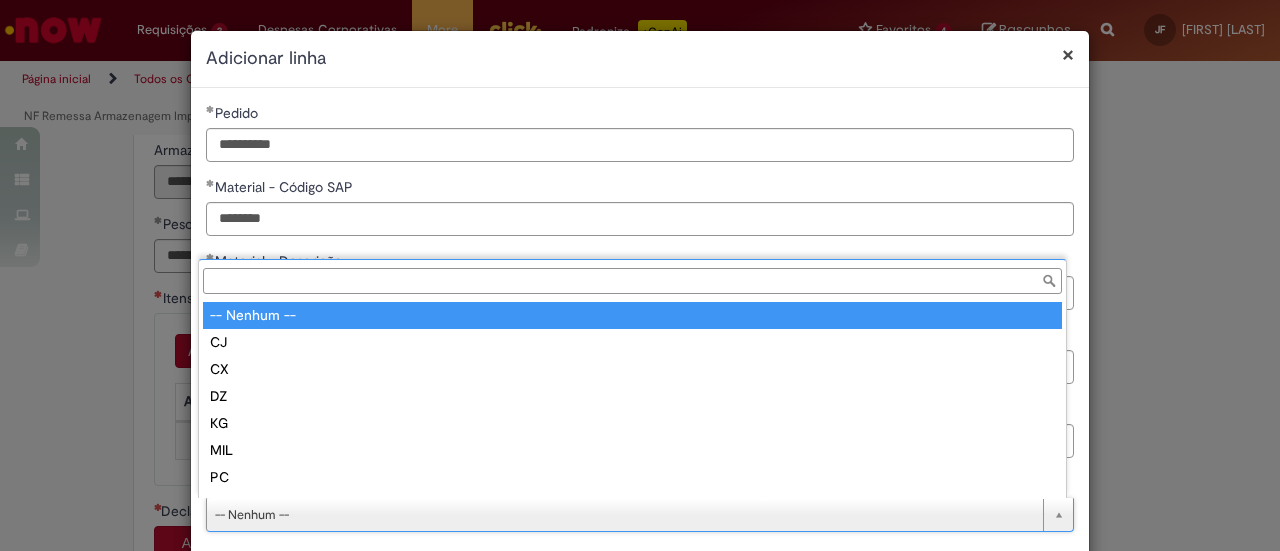 scroll, scrollTop: 16, scrollLeft: 0, axis: vertical 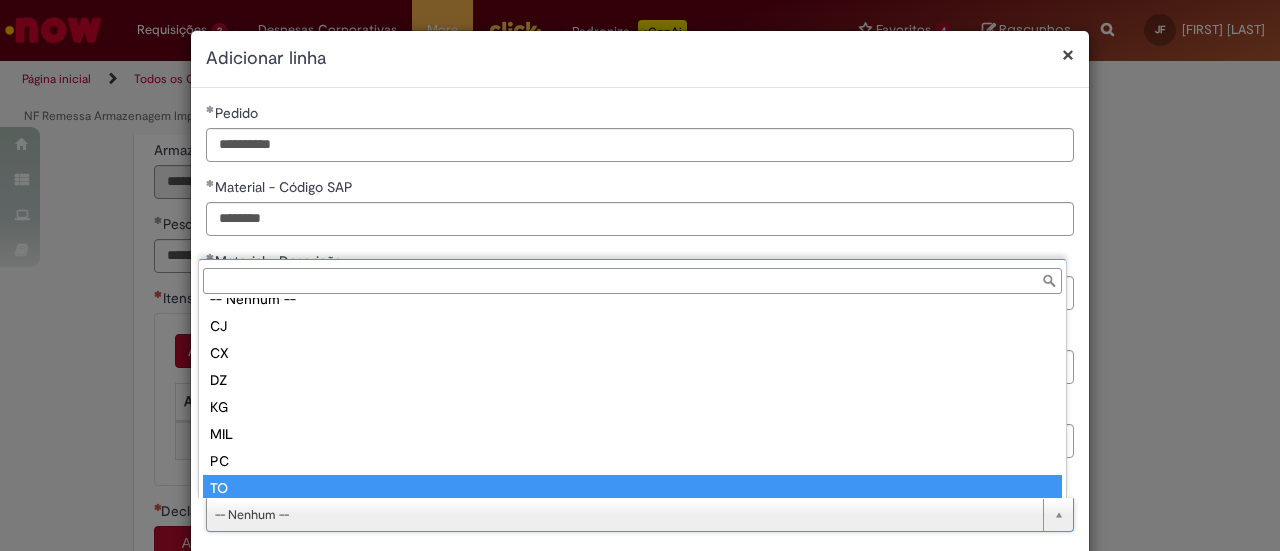 type on "**" 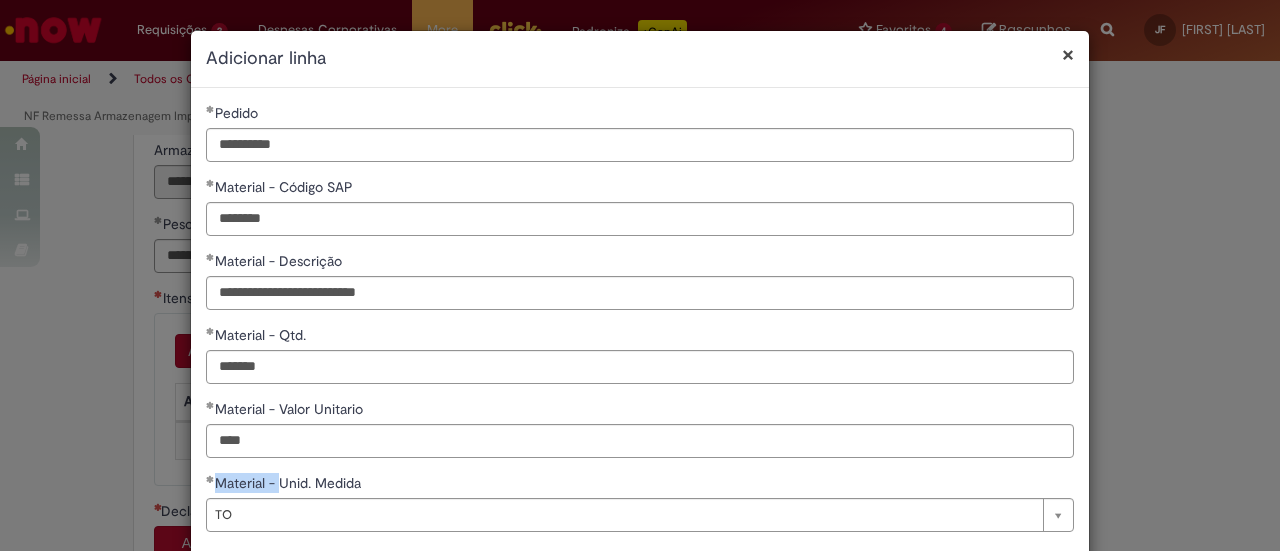 drag, startPoint x: 266, startPoint y: 482, endPoint x: 270, endPoint y: 466, distance: 16.492422 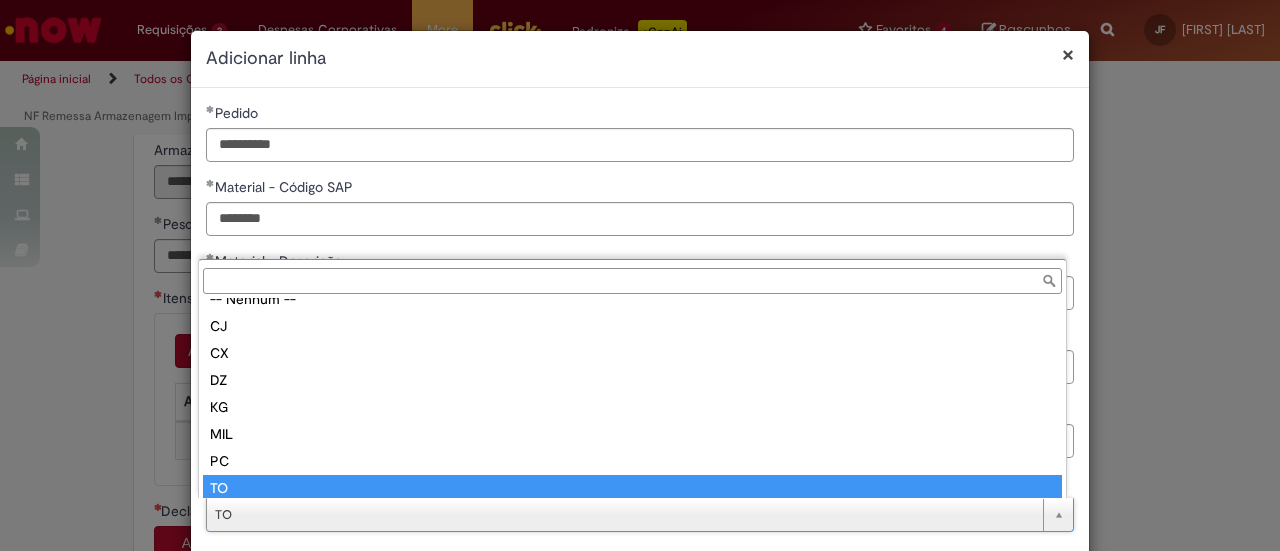 scroll, scrollTop: 16, scrollLeft: 0, axis: vertical 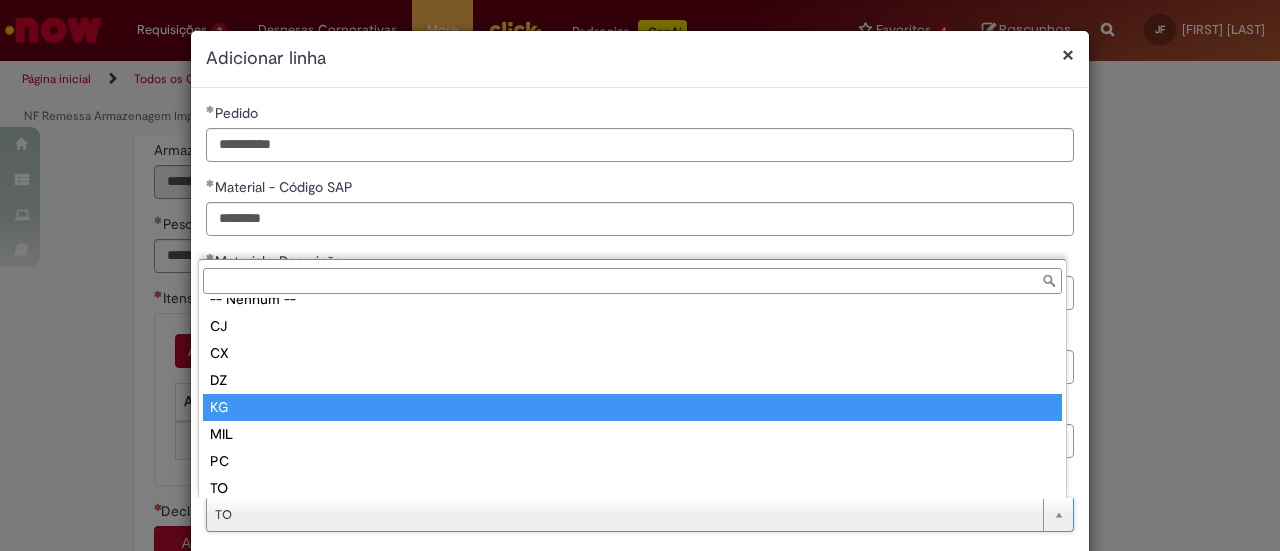 type on "**" 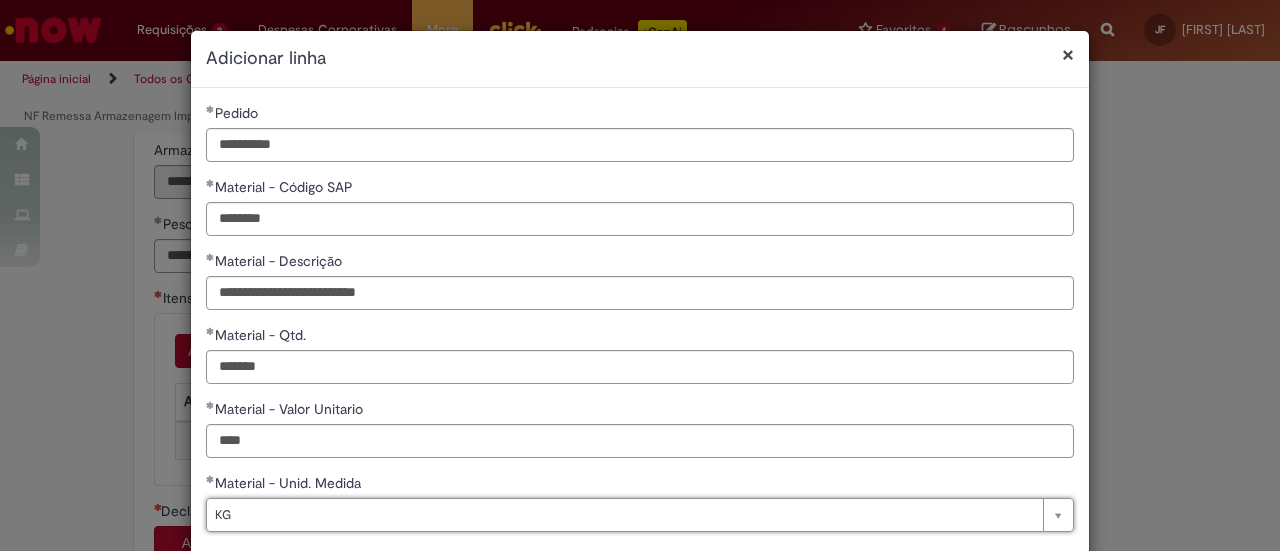 scroll, scrollTop: 0, scrollLeft: 0, axis: both 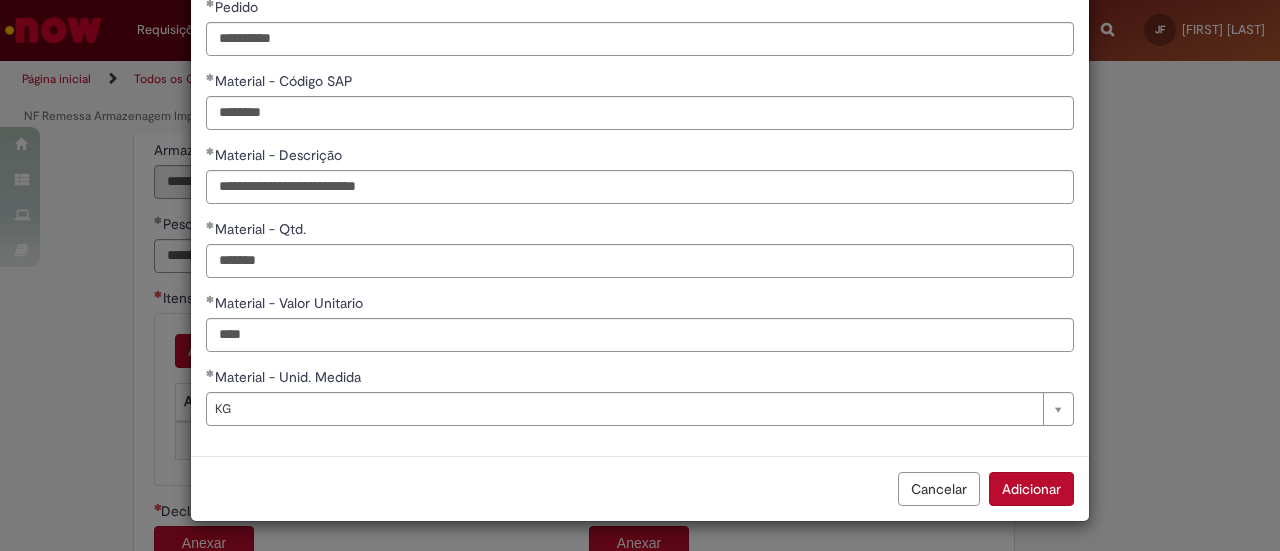 click on "Adicionar" at bounding box center (1031, 489) 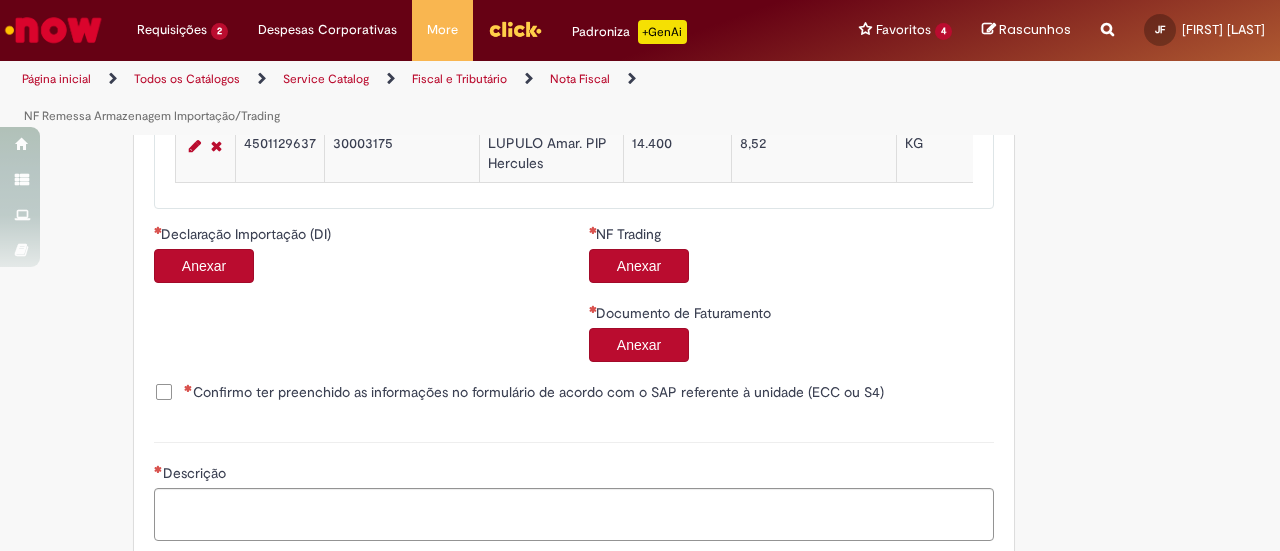 scroll, scrollTop: 1396, scrollLeft: 0, axis: vertical 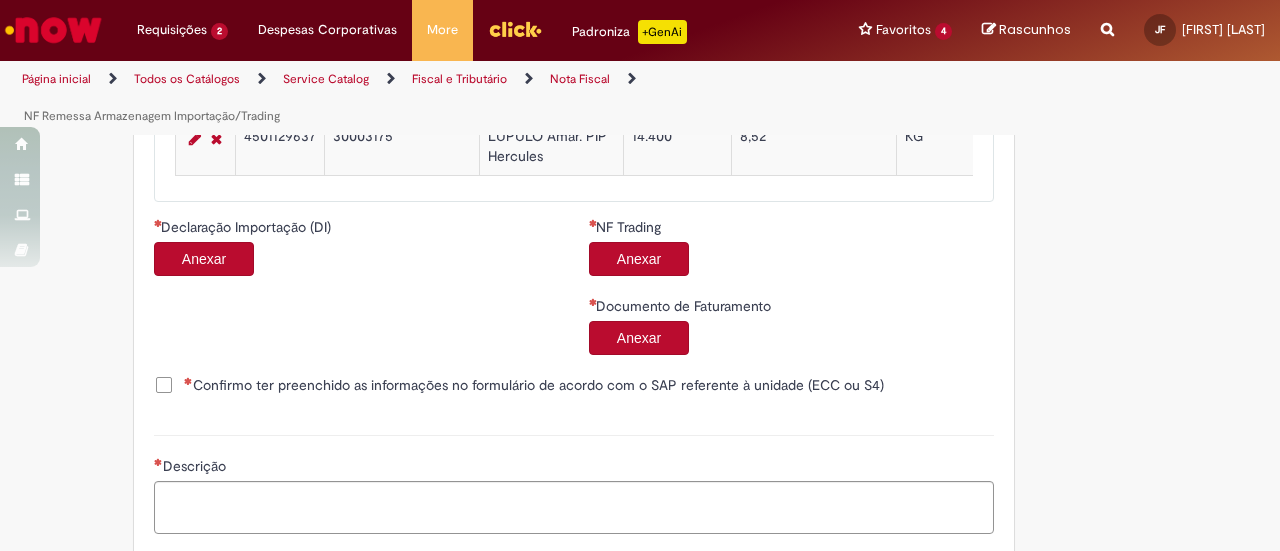 click on "Confirmo ter preenchido as informações no formulário de acordo com o SAP referente à unidade (ECC ou S4)" at bounding box center (534, 385) 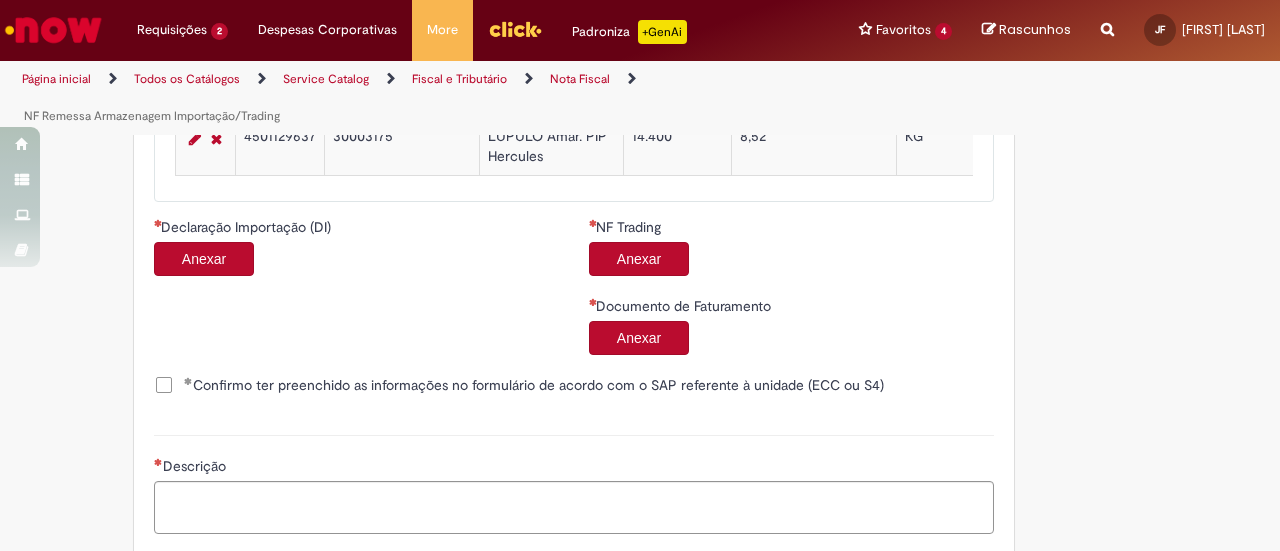 click on "4501129637" at bounding box center (279, 146) 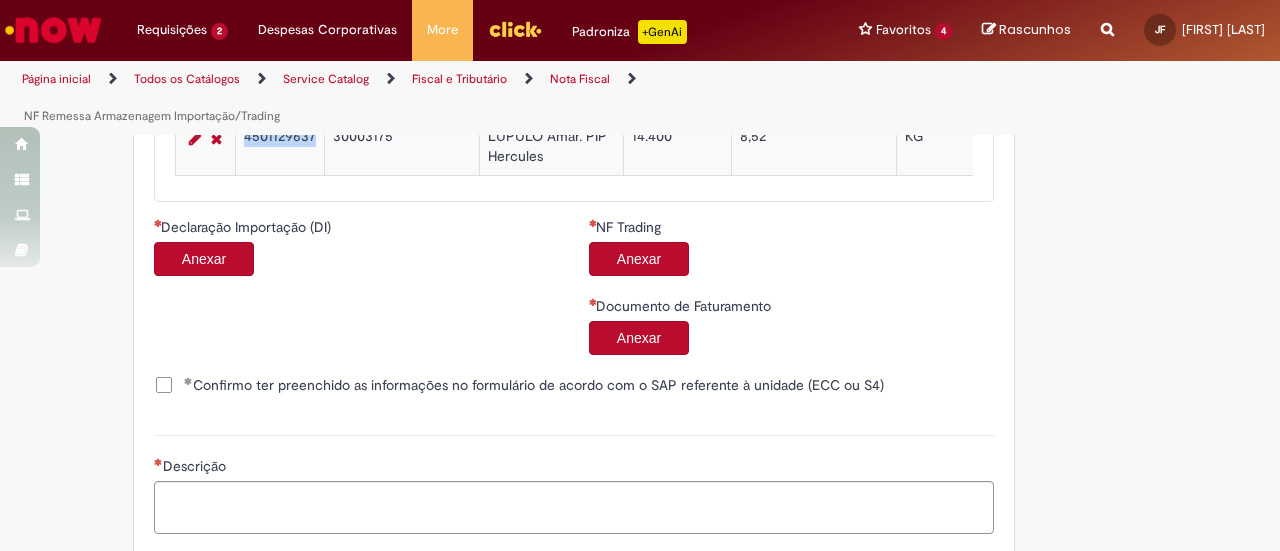 click on "4501129637" at bounding box center (279, 146) 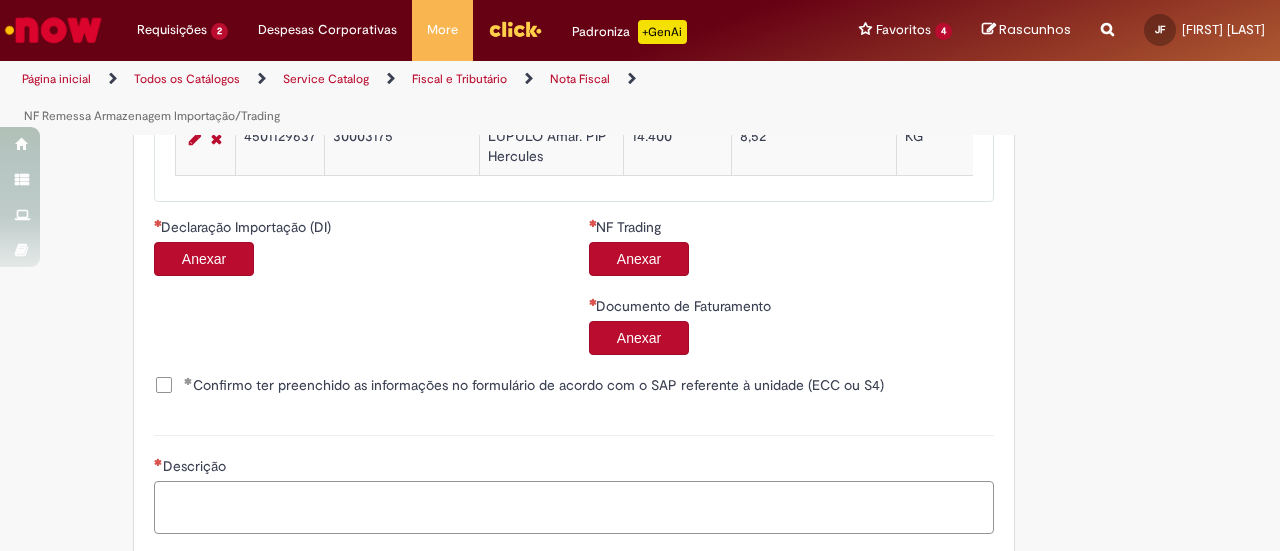 click on "Descrição" at bounding box center [574, 507] 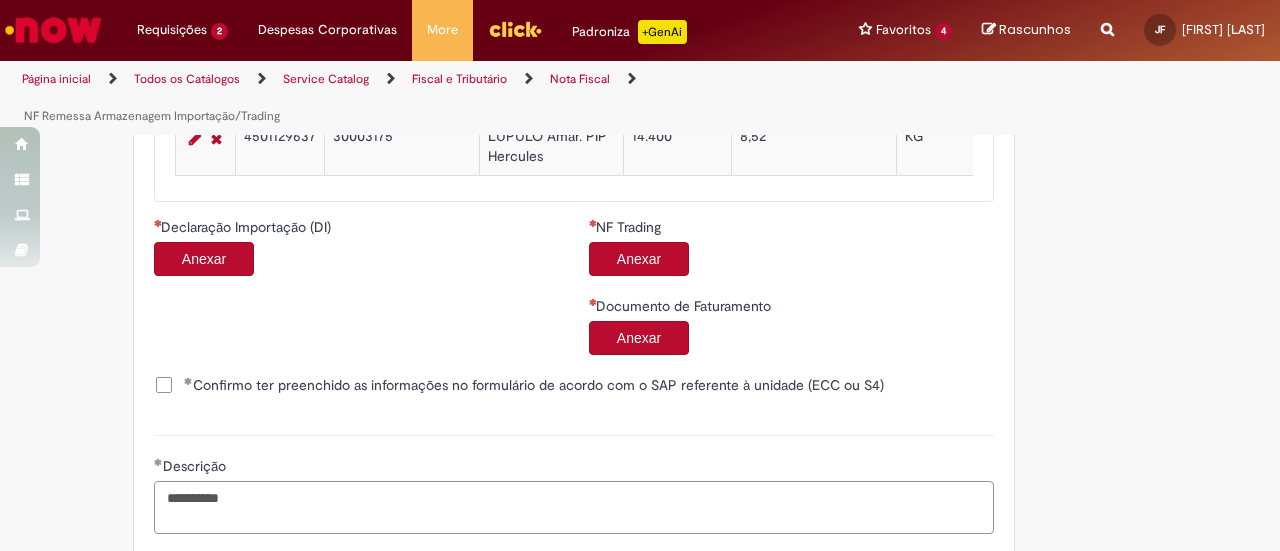 type on "**********" 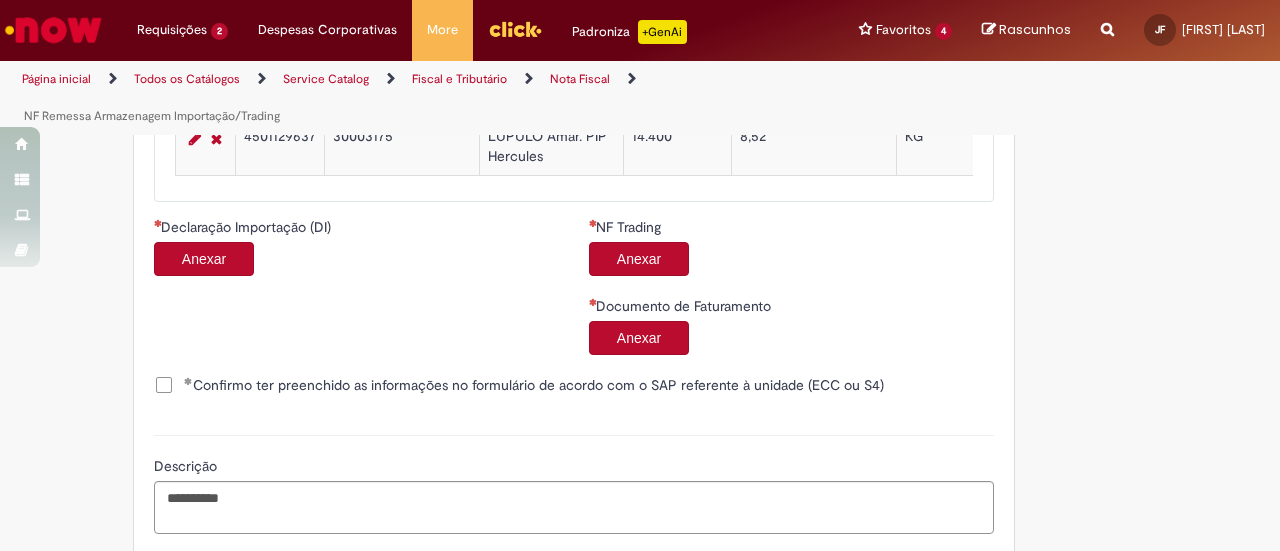 click on "Anexar" at bounding box center [204, 259] 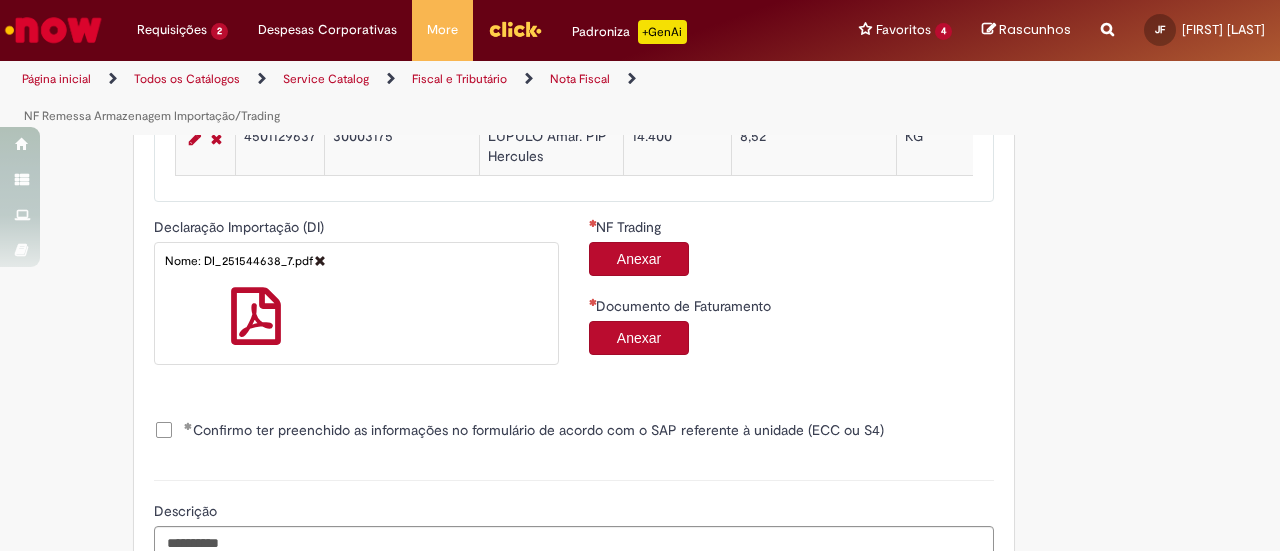 click on "Anexar" at bounding box center (639, 259) 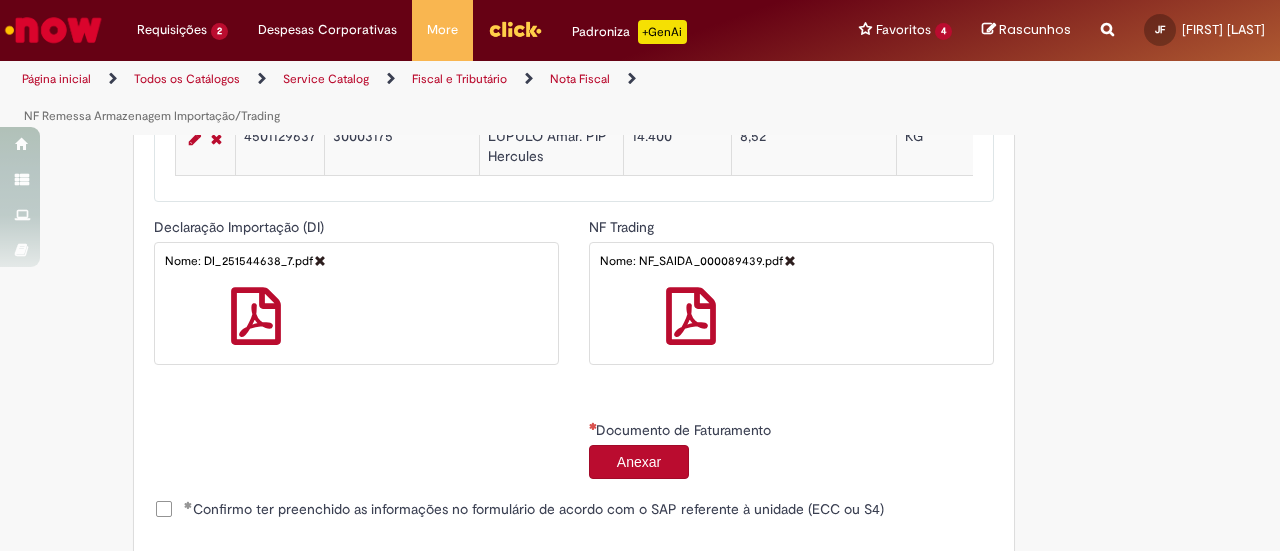 click on "Anexar" at bounding box center [639, 462] 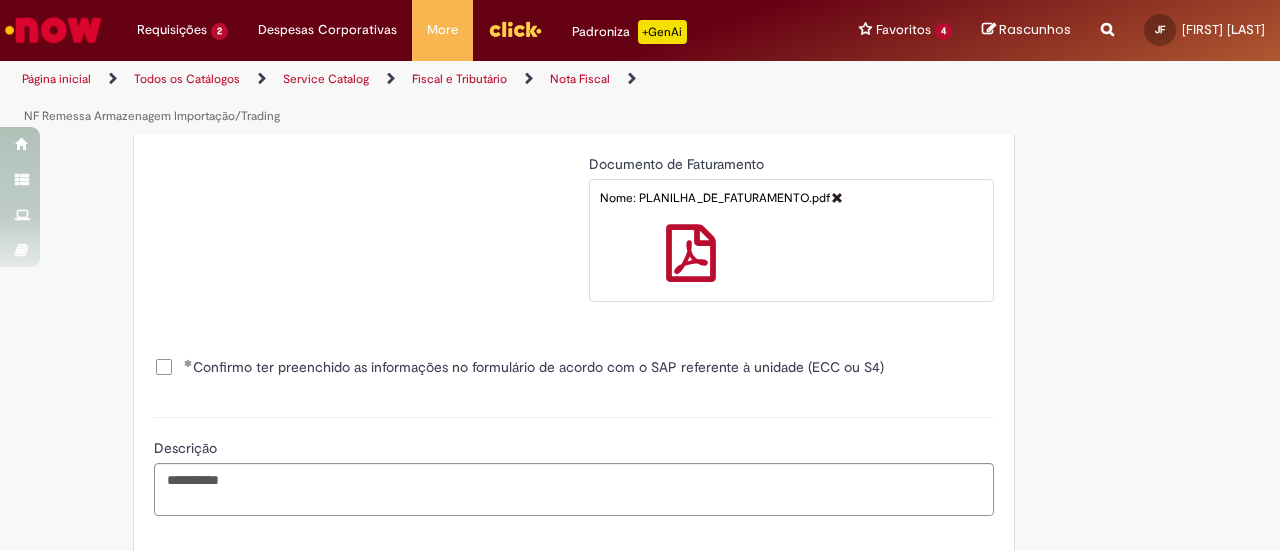 scroll, scrollTop: 1768, scrollLeft: 0, axis: vertical 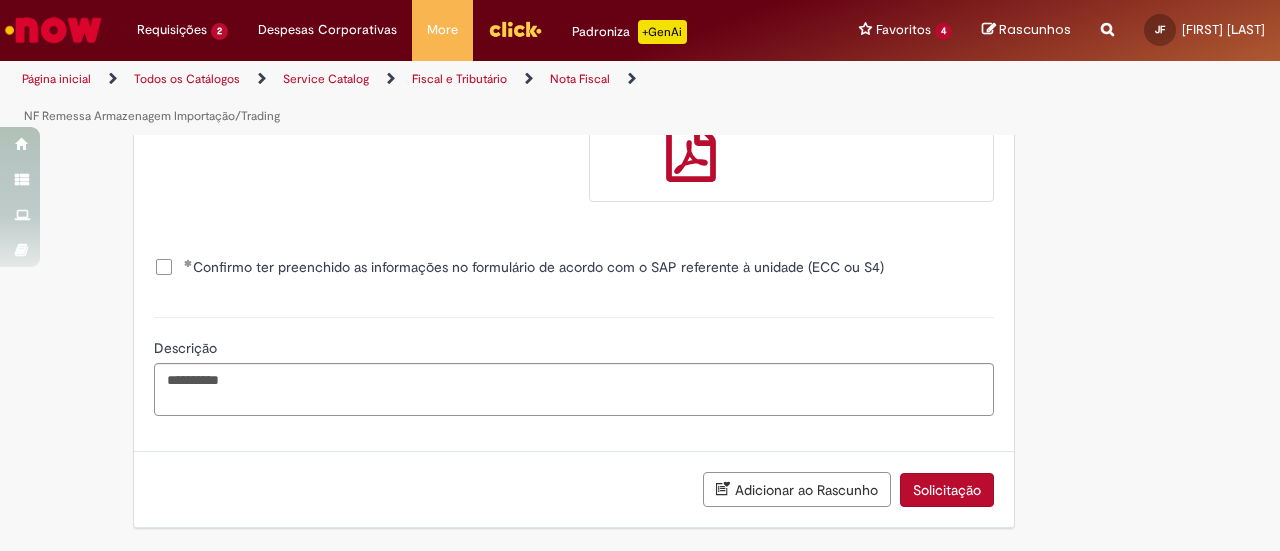 click on "Solicitação" at bounding box center (947, 490) 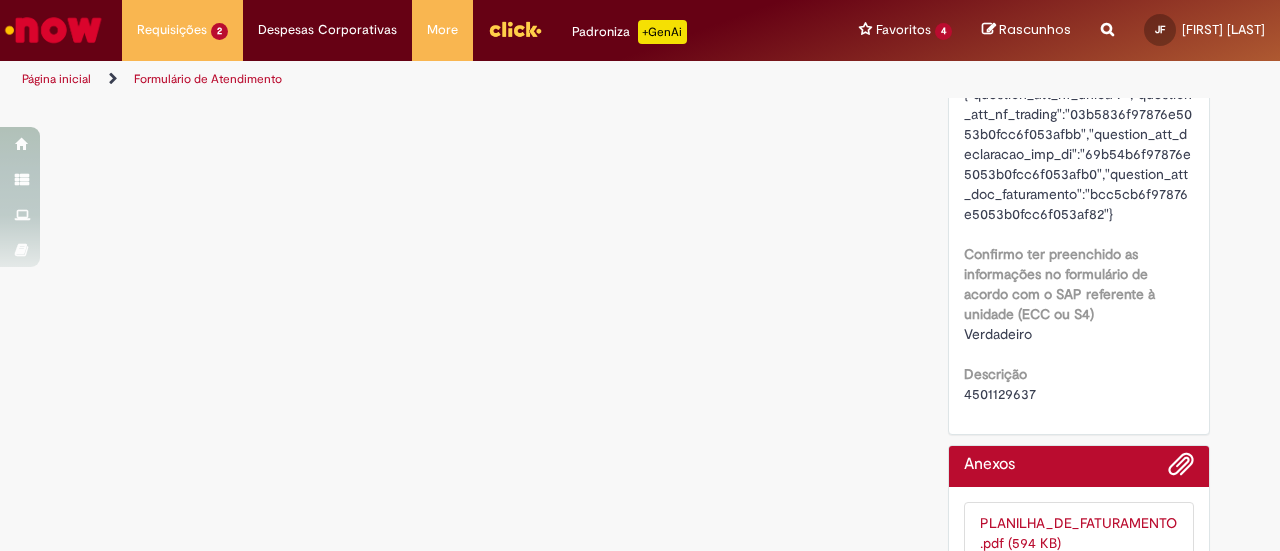scroll, scrollTop: 0, scrollLeft: 0, axis: both 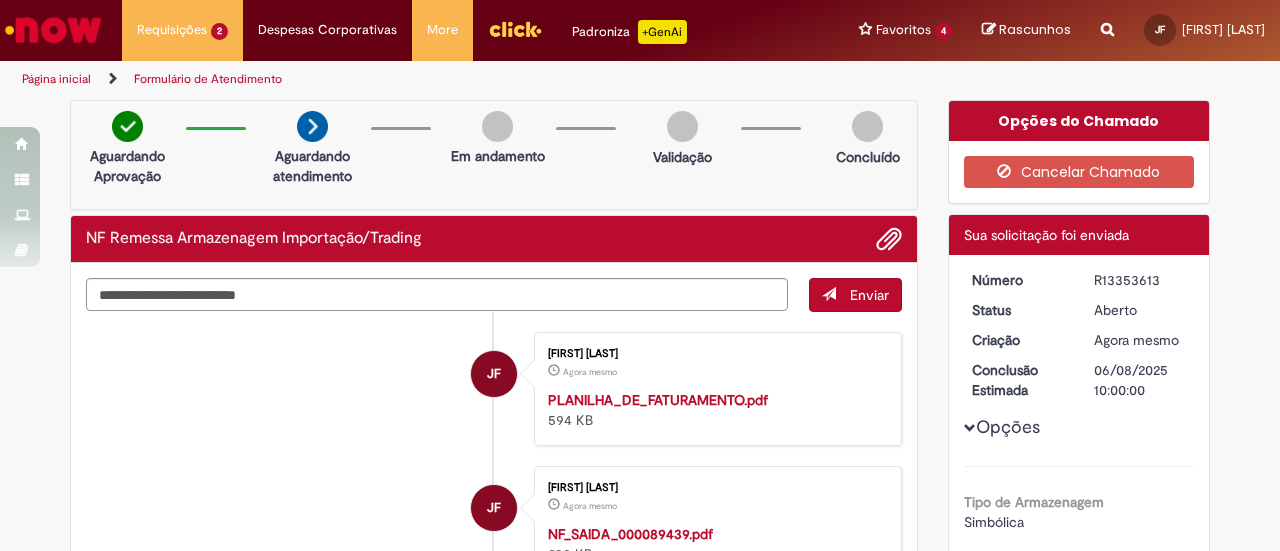 click on "Número
R13353613
Status
Aberto
Criação
Agora mesmo Agora mesmo
Conclusão Estimada
06/08/2025 10:00:00
Opções
Tipo de Armazenagem
Simbólica
SAP Interim
s4
Planta
CD Vitoria
Sistema
Kestraa
Tipo de solicitação
LUPULO
Tipo Operação
Sertrading
Nº Nota Fiscal
000089439
Nº DI
25/1544638-7
Unidade Origem - Nome
CDD Vitória
Unidade Origem - CNPJ
07526557001181
Unidade Origem - Código SAP
BR1Y" at bounding box center [1079, 1228] 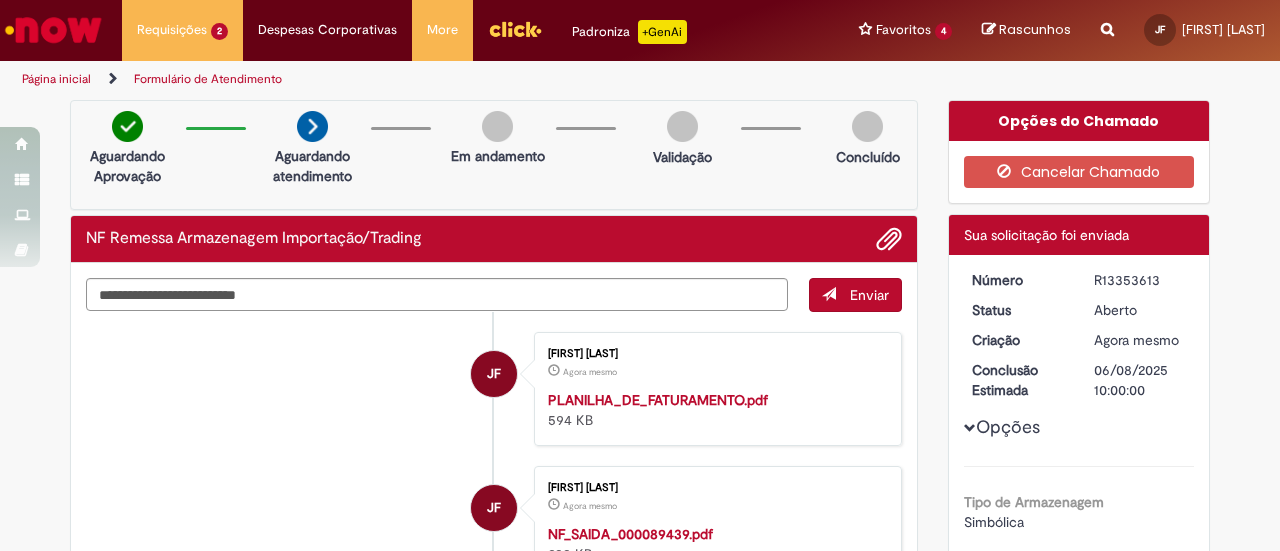 copy on "R13353613" 